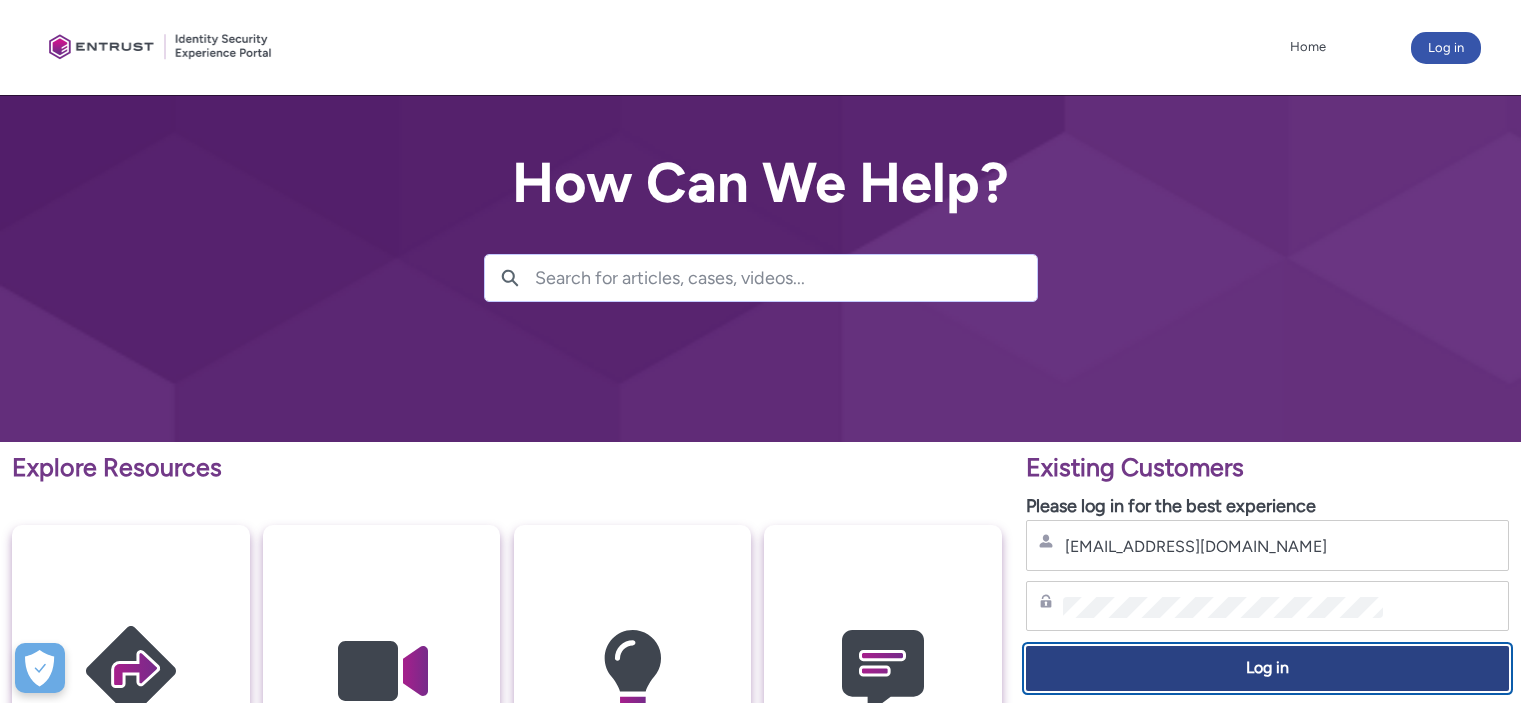 scroll, scrollTop: 123, scrollLeft: 0, axis: vertical 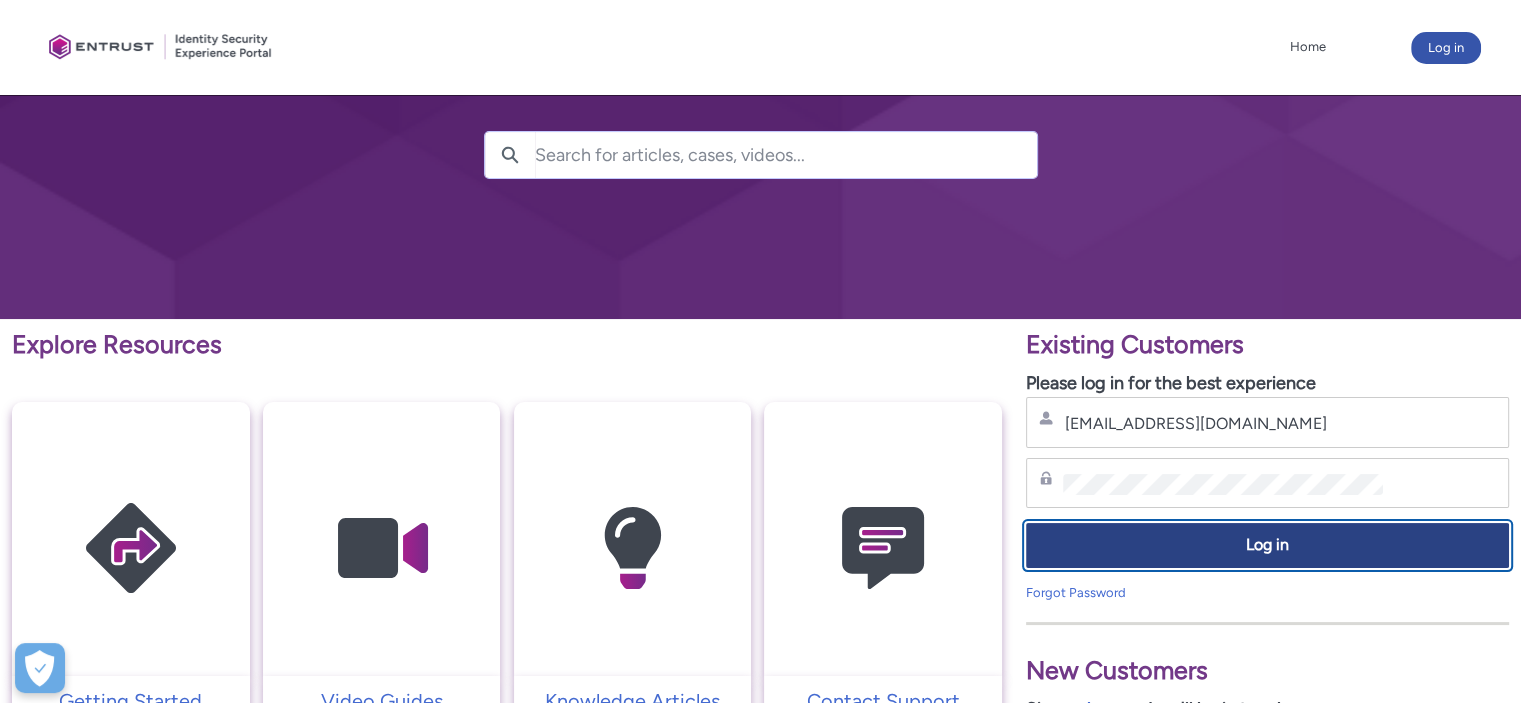 click on "Log in" at bounding box center (1267, 545) 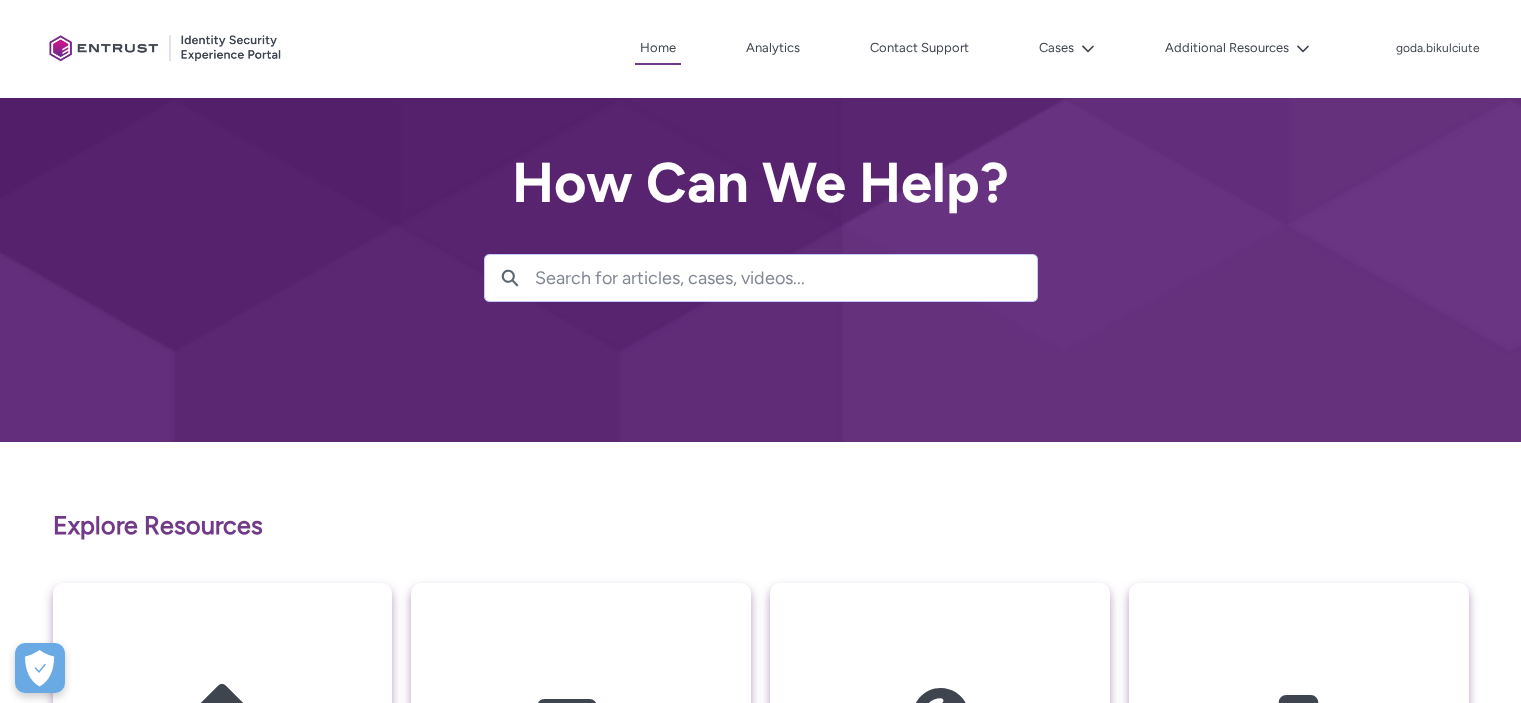 scroll, scrollTop: 224, scrollLeft: 0, axis: vertical 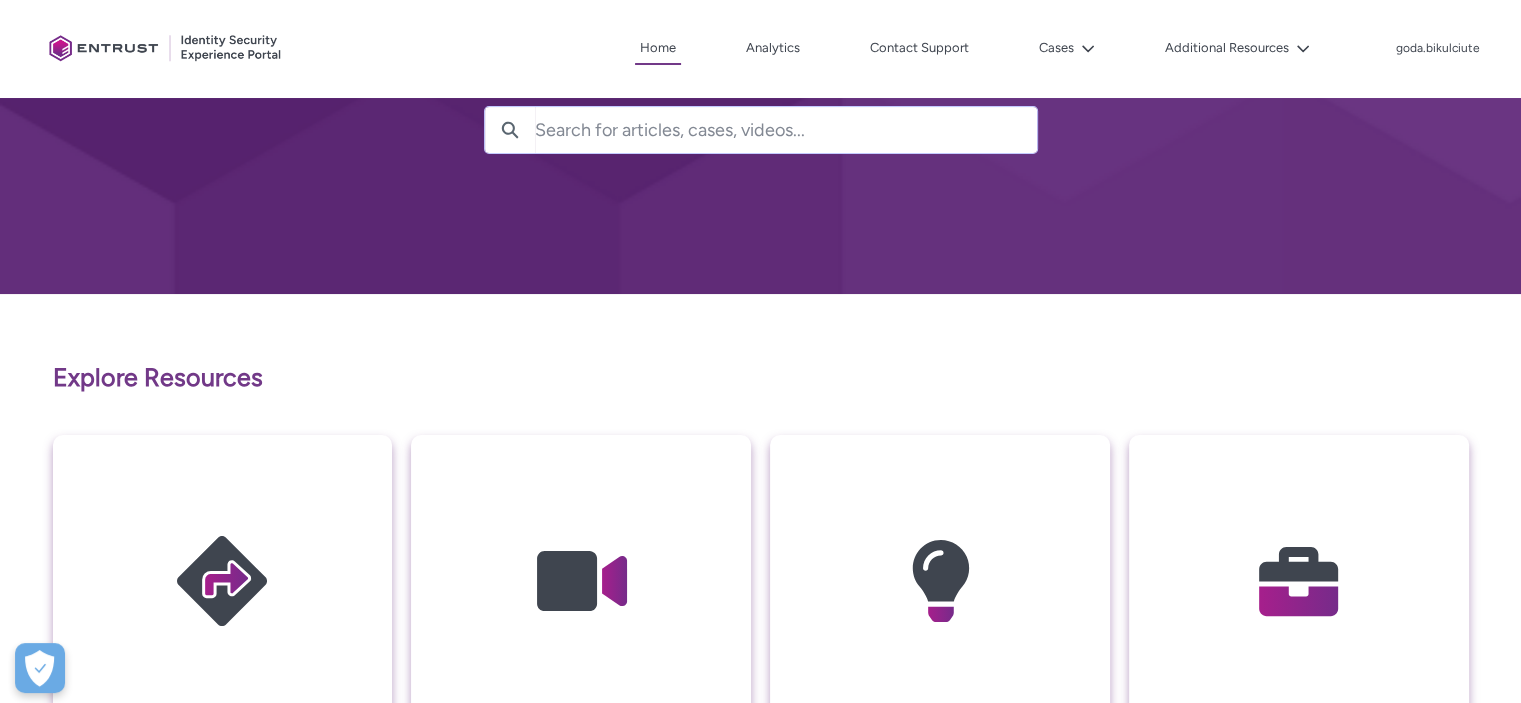 click on "Search" at bounding box center (761, 130) 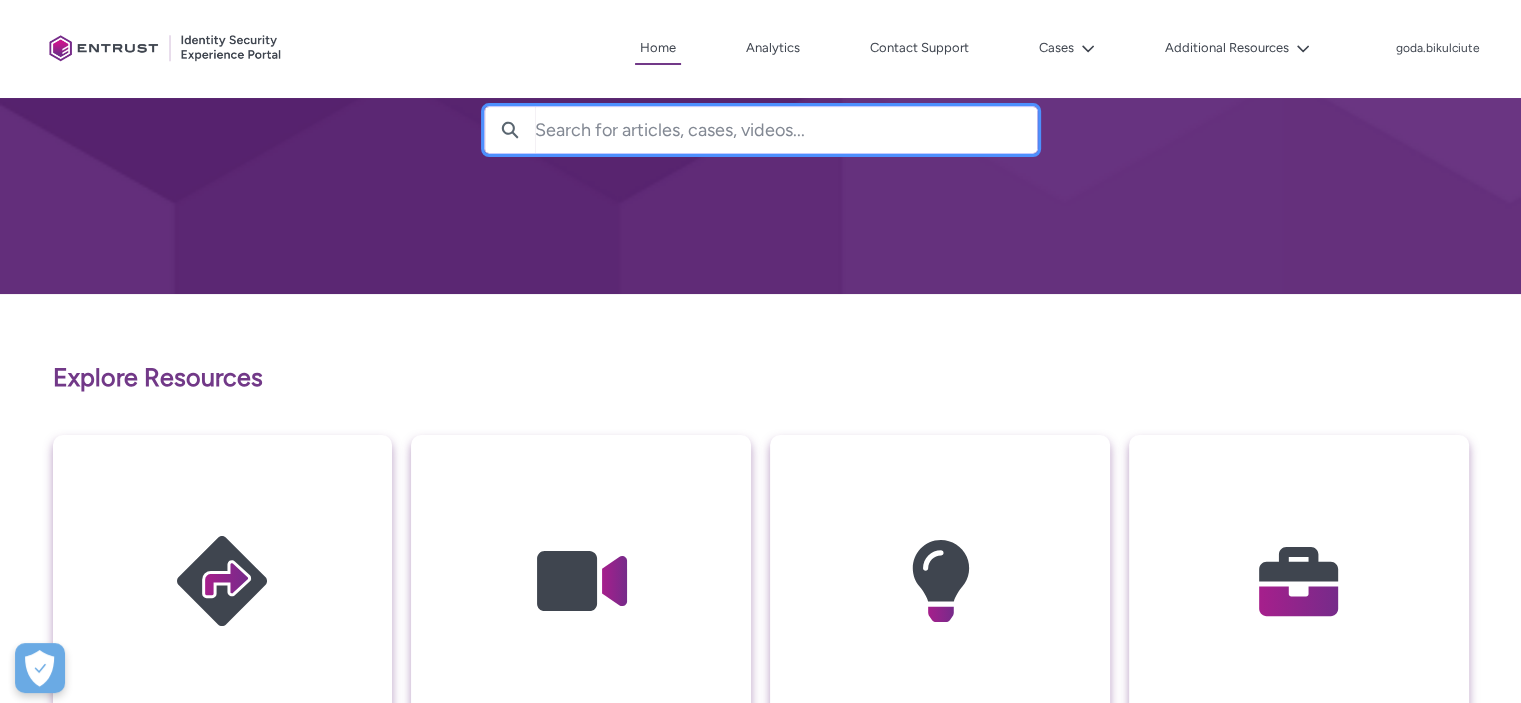 click at bounding box center (786, 130) 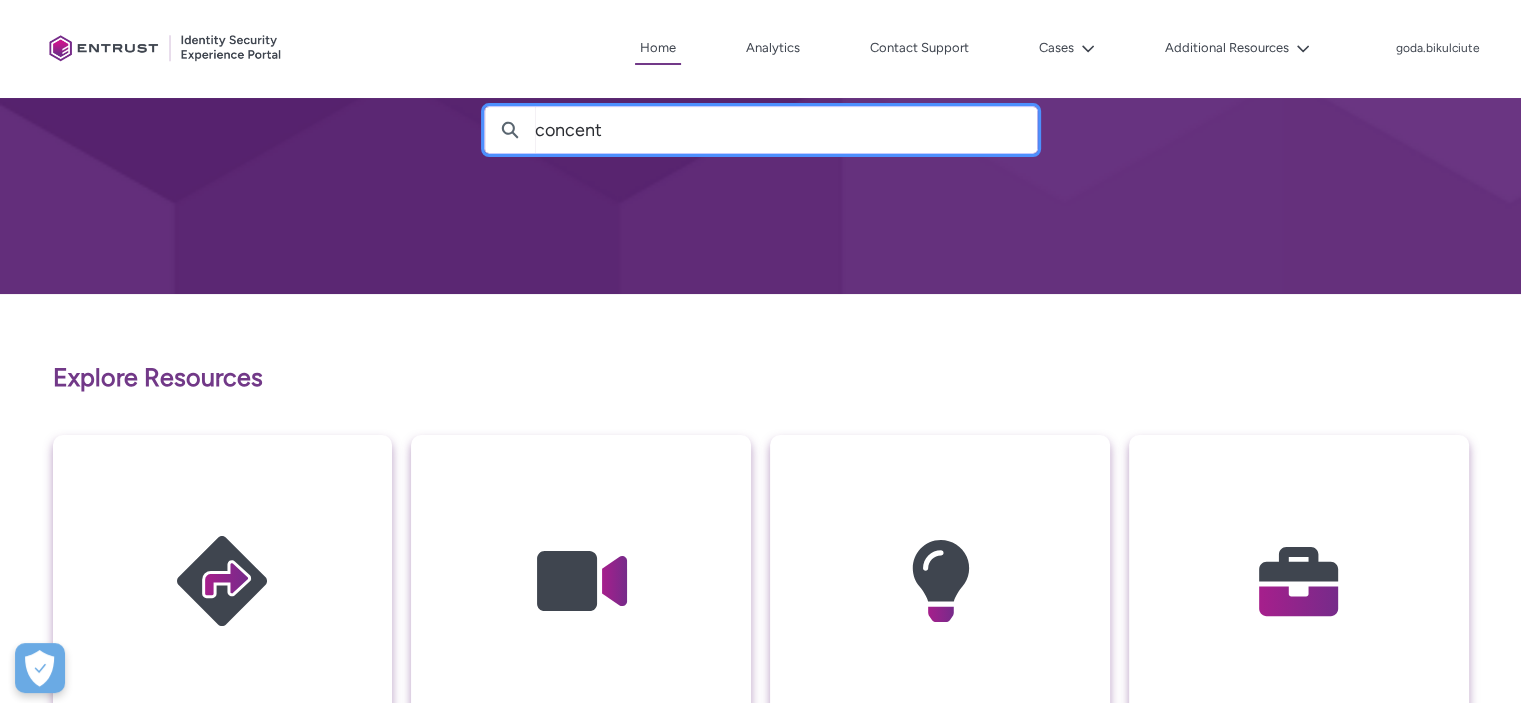 type on "concent" 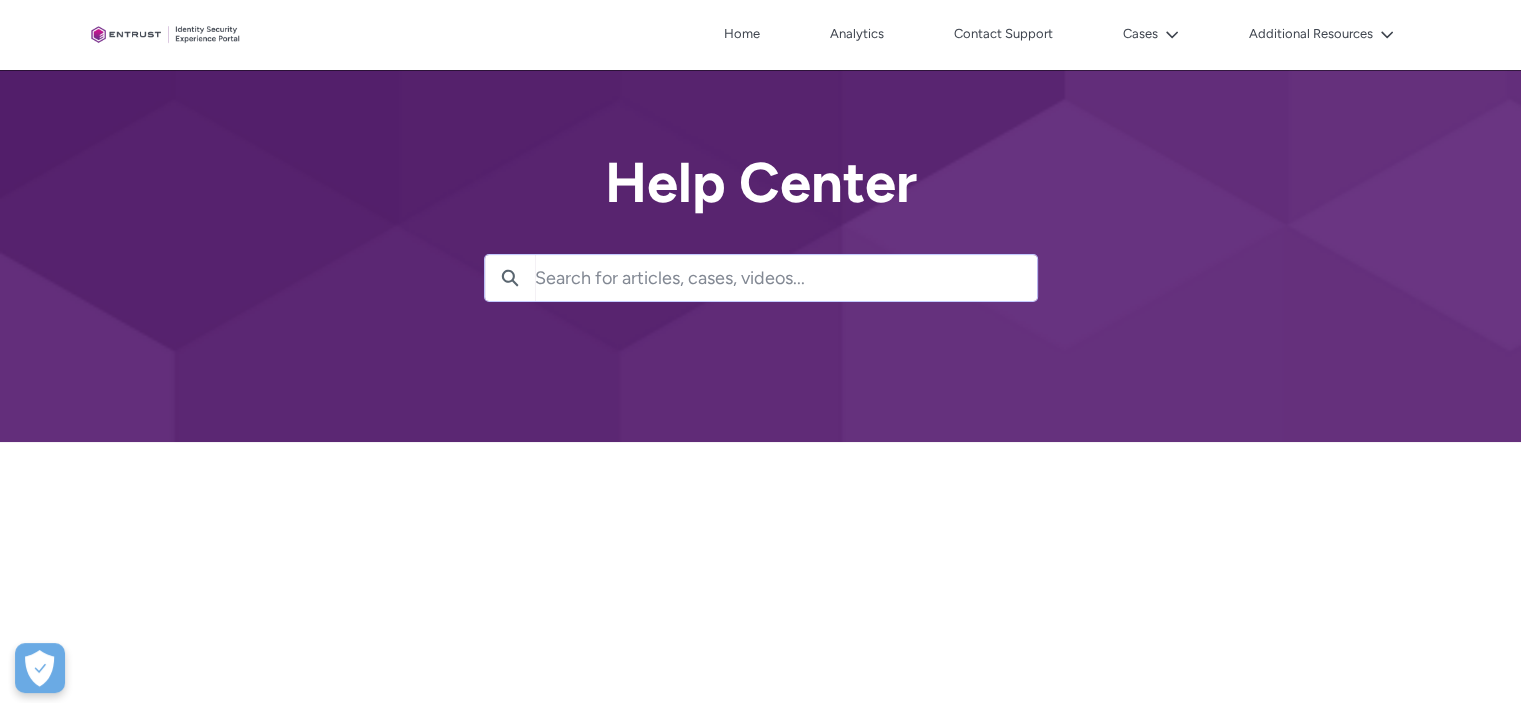 scroll, scrollTop: 0, scrollLeft: 0, axis: both 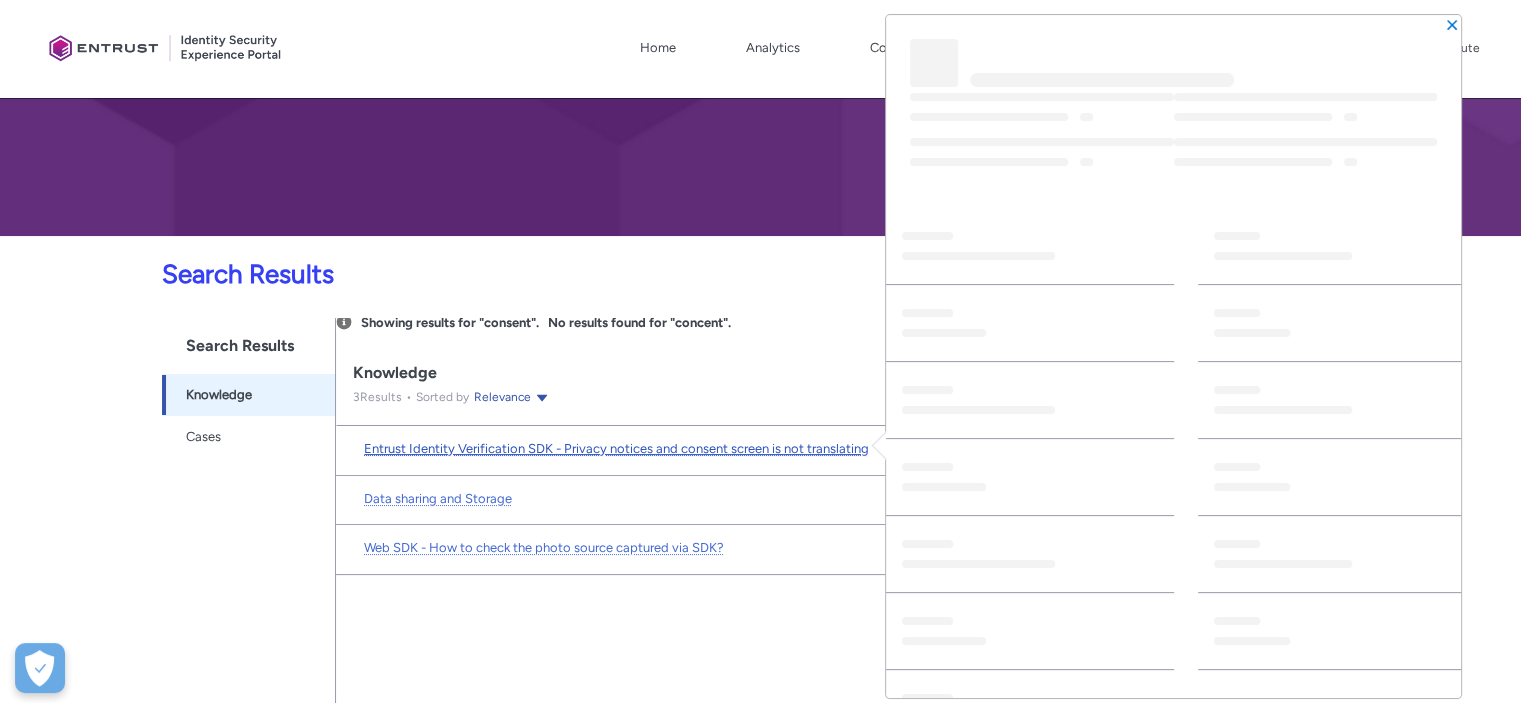 click on "Entrust Identity Verification SDK - Privacy notices and consent screen is not translating" at bounding box center [616, 448] 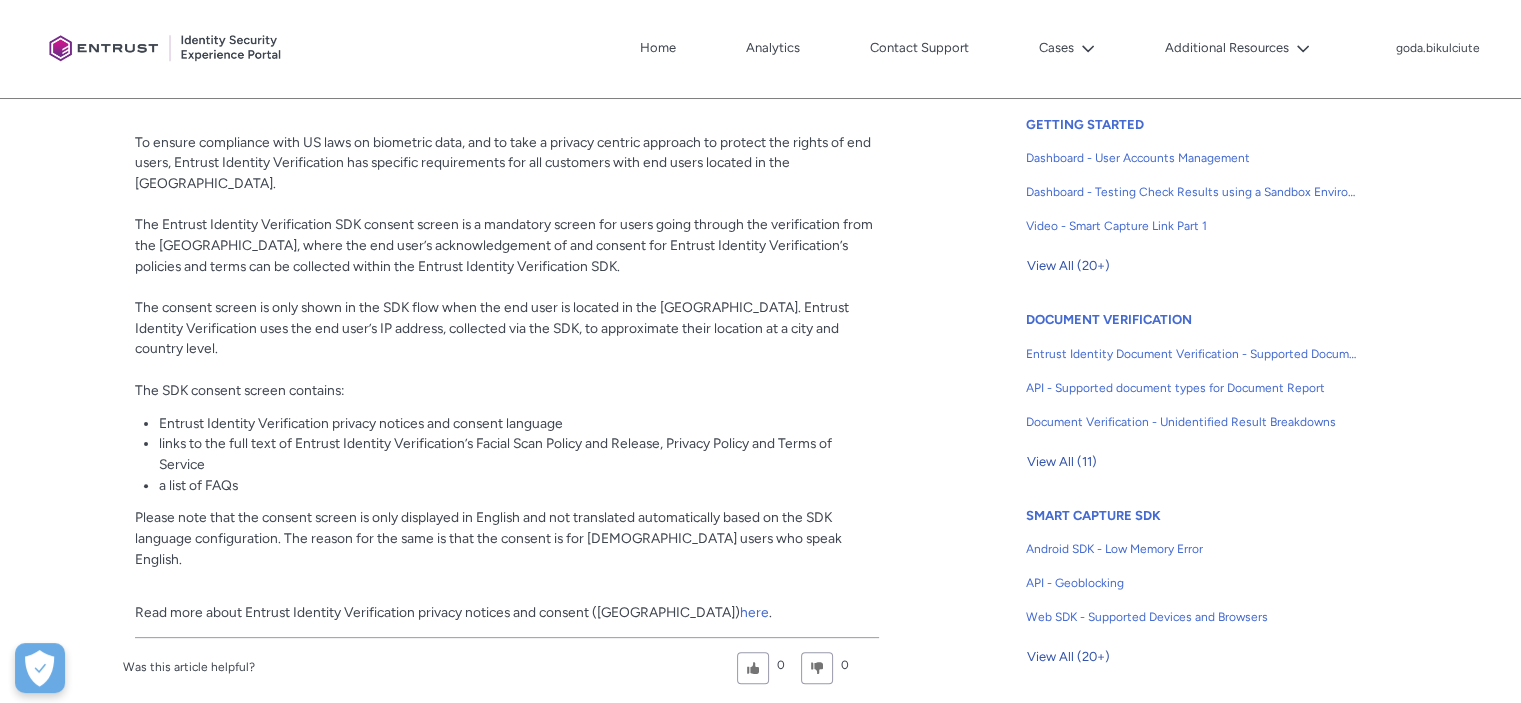 scroll, scrollTop: 518, scrollLeft: 0, axis: vertical 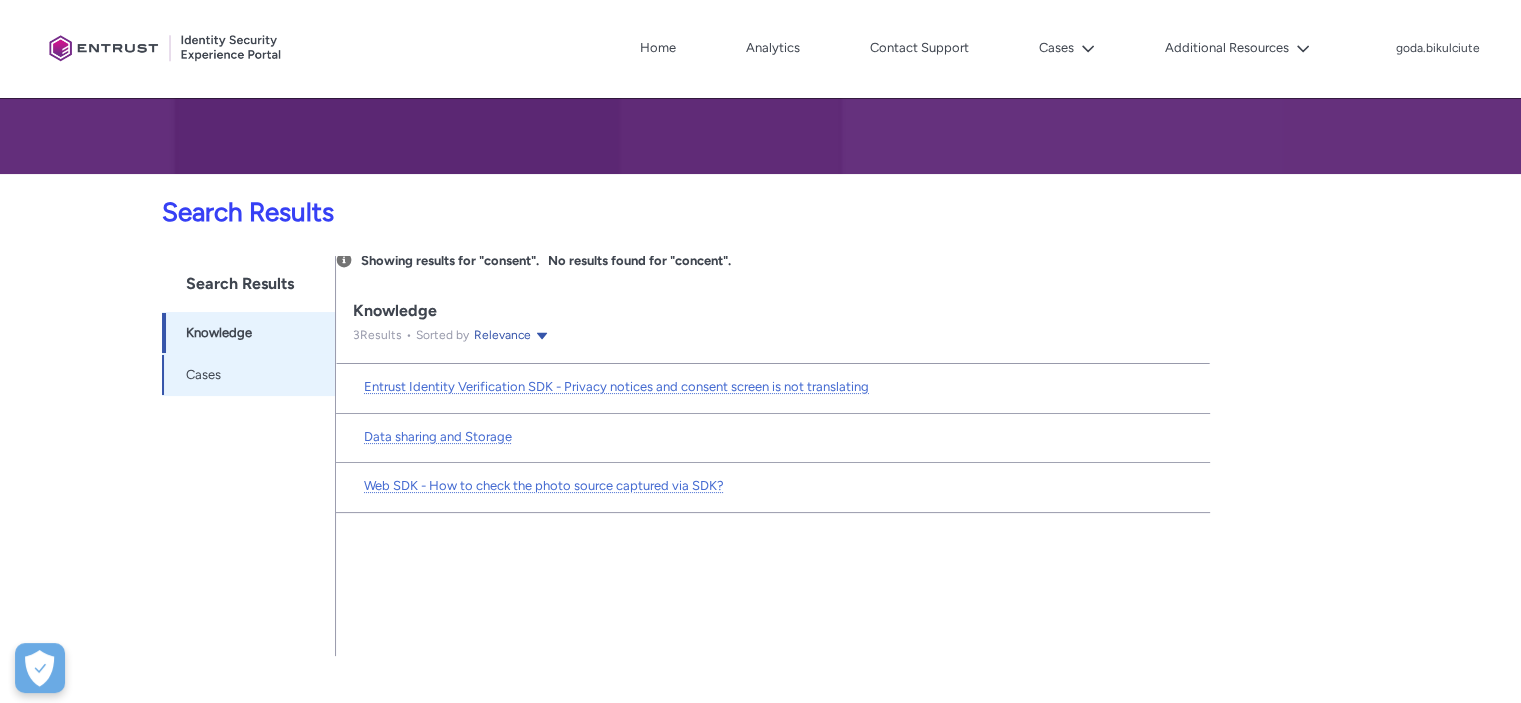click on "-1" at bounding box center (309, 375) 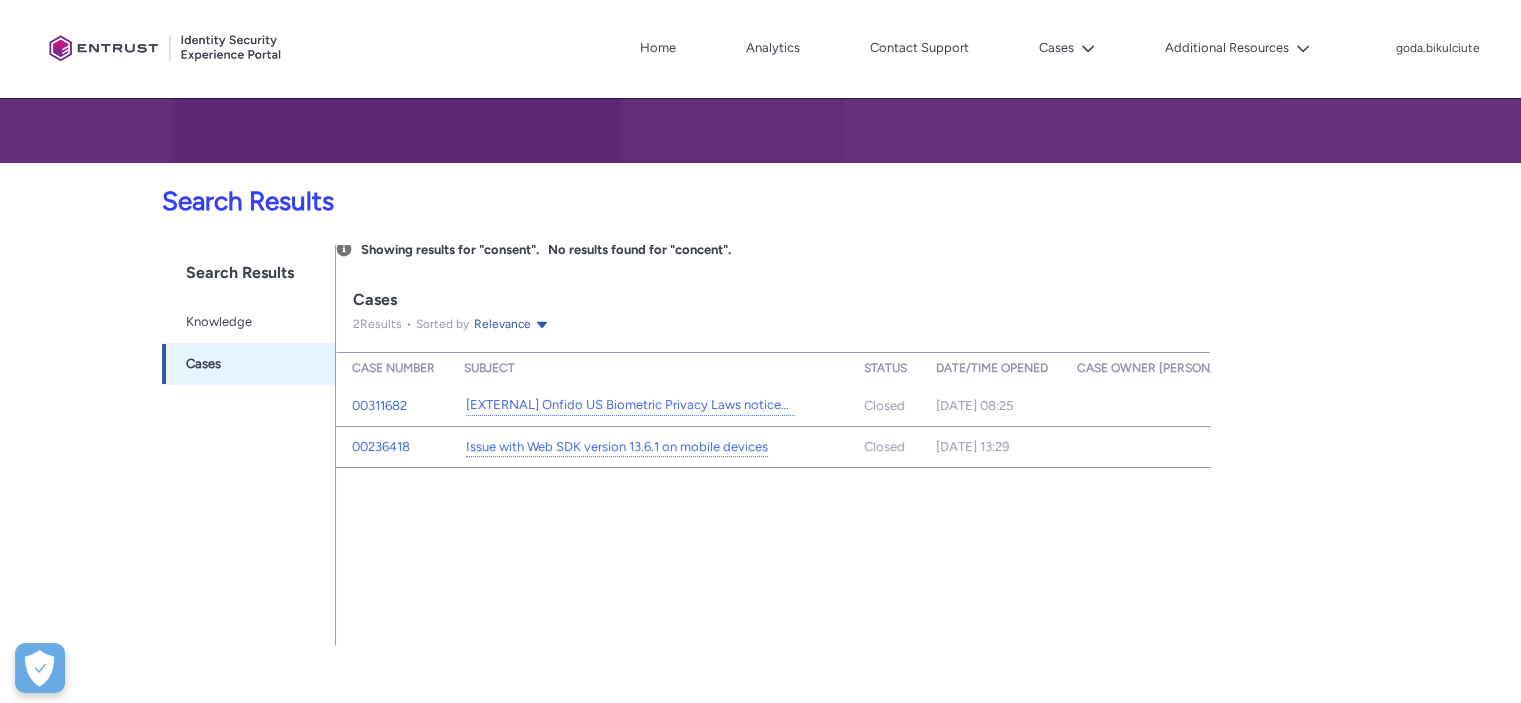scroll, scrollTop: 280, scrollLeft: 0, axis: vertical 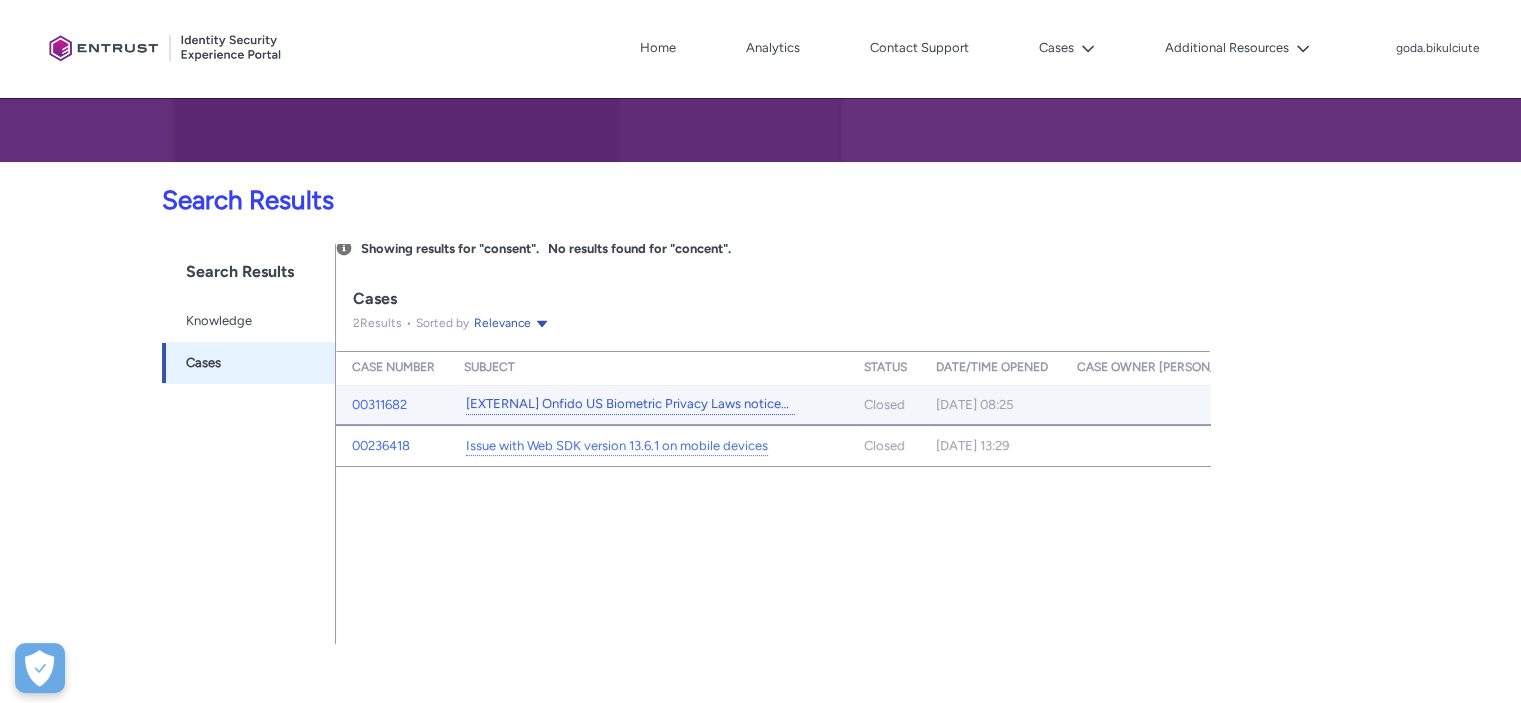 click on "[EXTERNAL] Onfido US Biometric Privacy Laws notices and consent (US)" at bounding box center (630, 404) 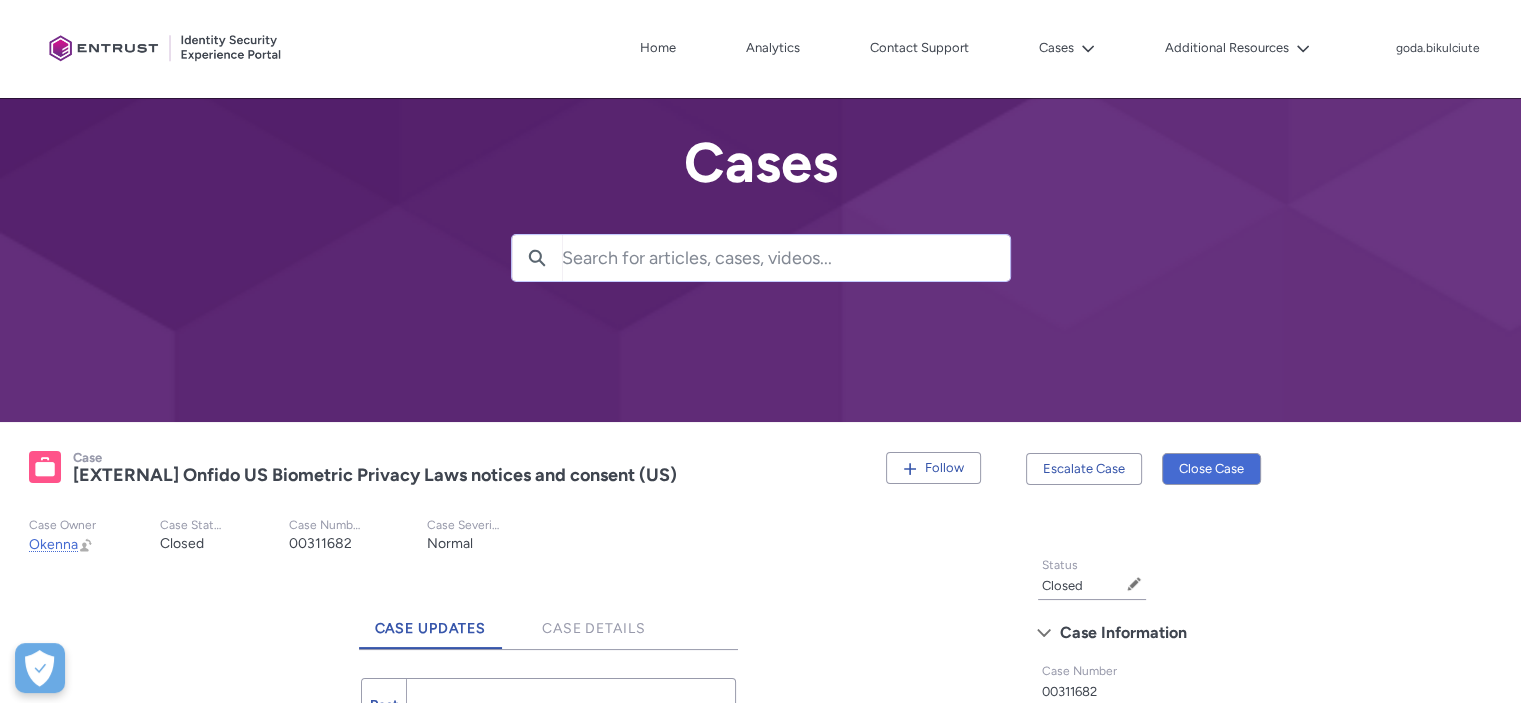 scroll, scrollTop: 435, scrollLeft: 0, axis: vertical 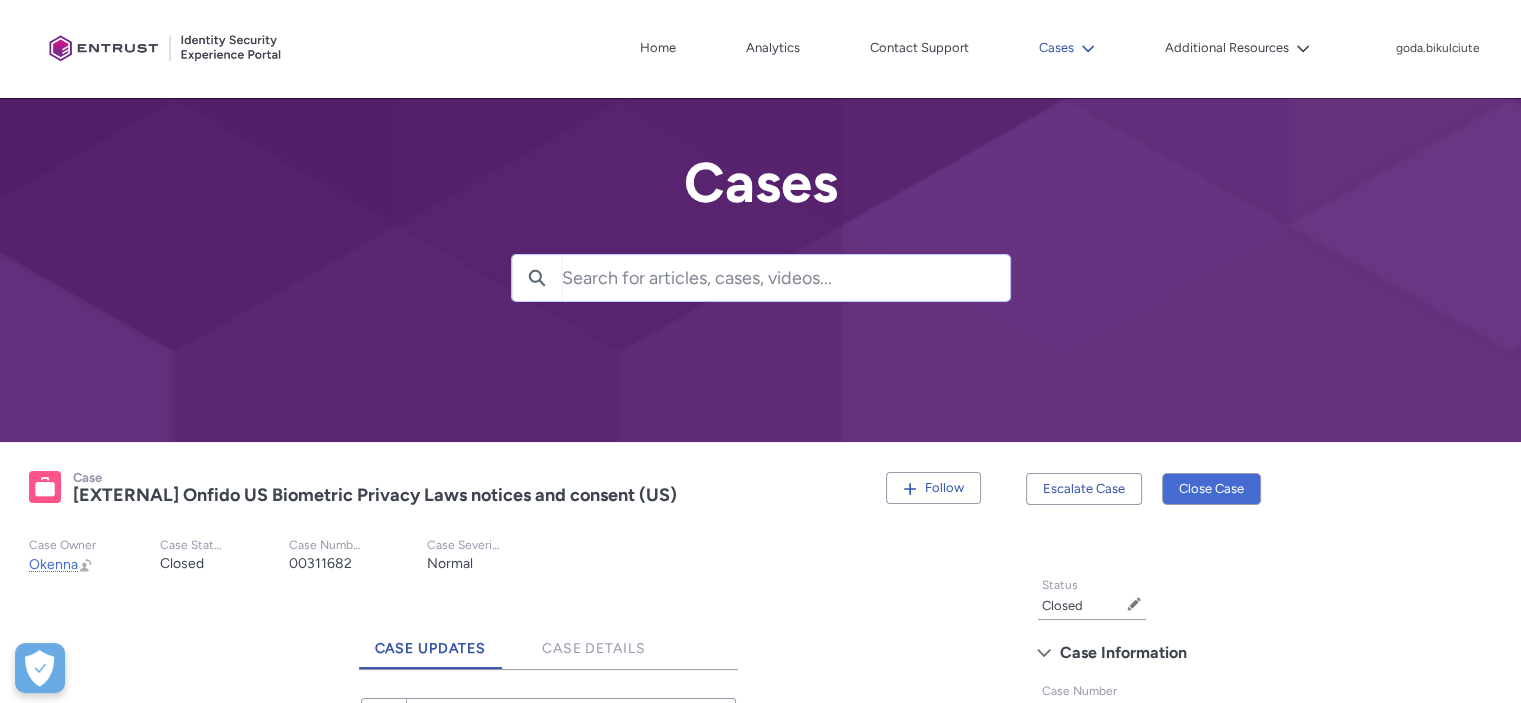 click on "Cases" at bounding box center (1067, 48) 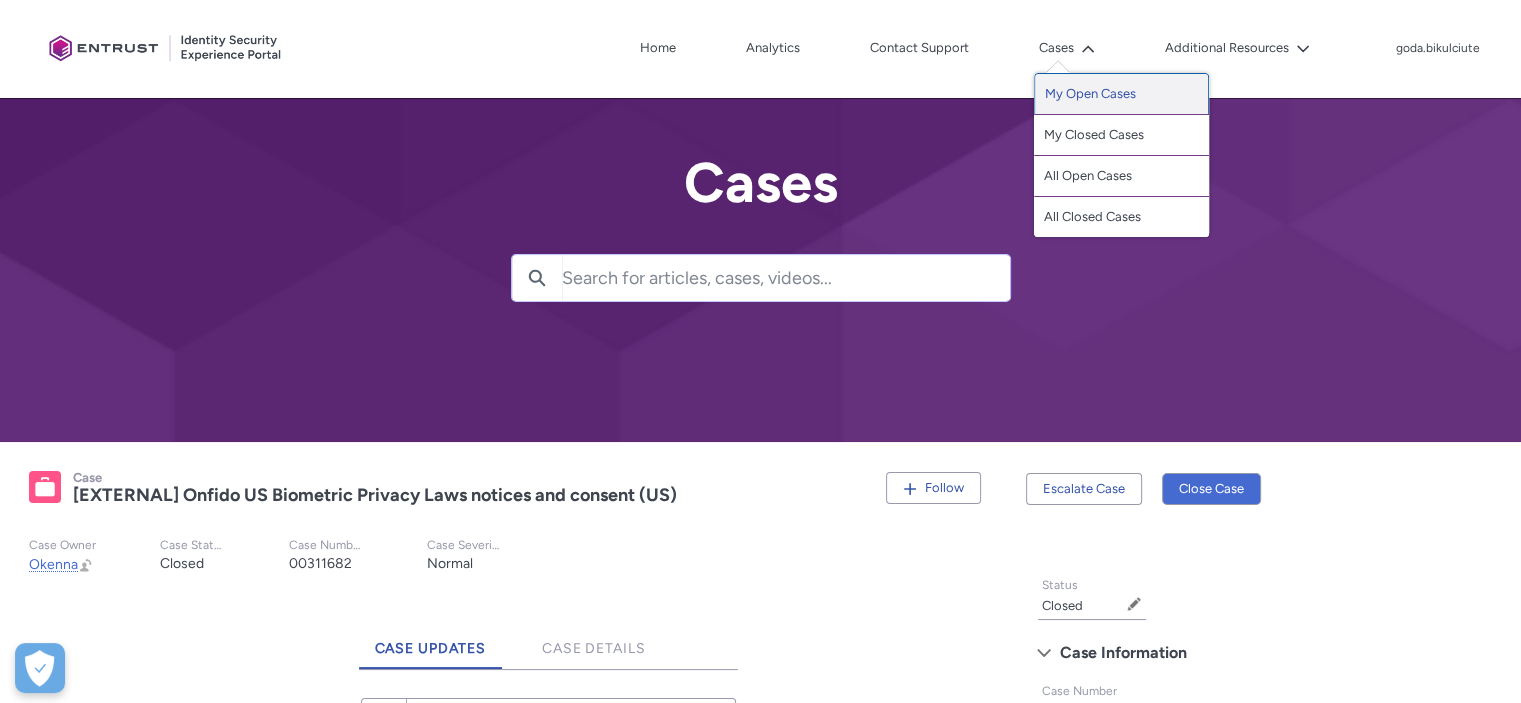 click on "My Open Cases" at bounding box center [1121, 94] 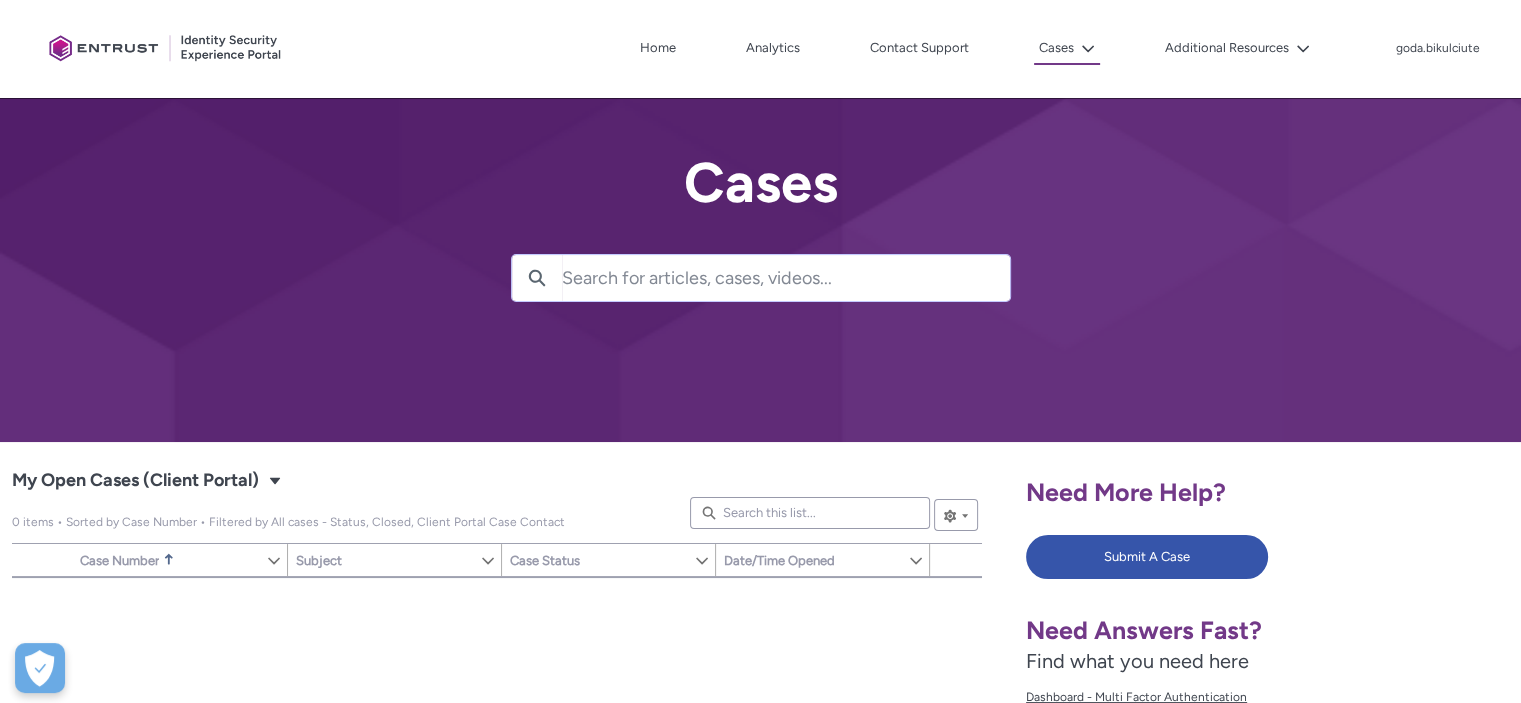 click at bounding box center [760, 221] 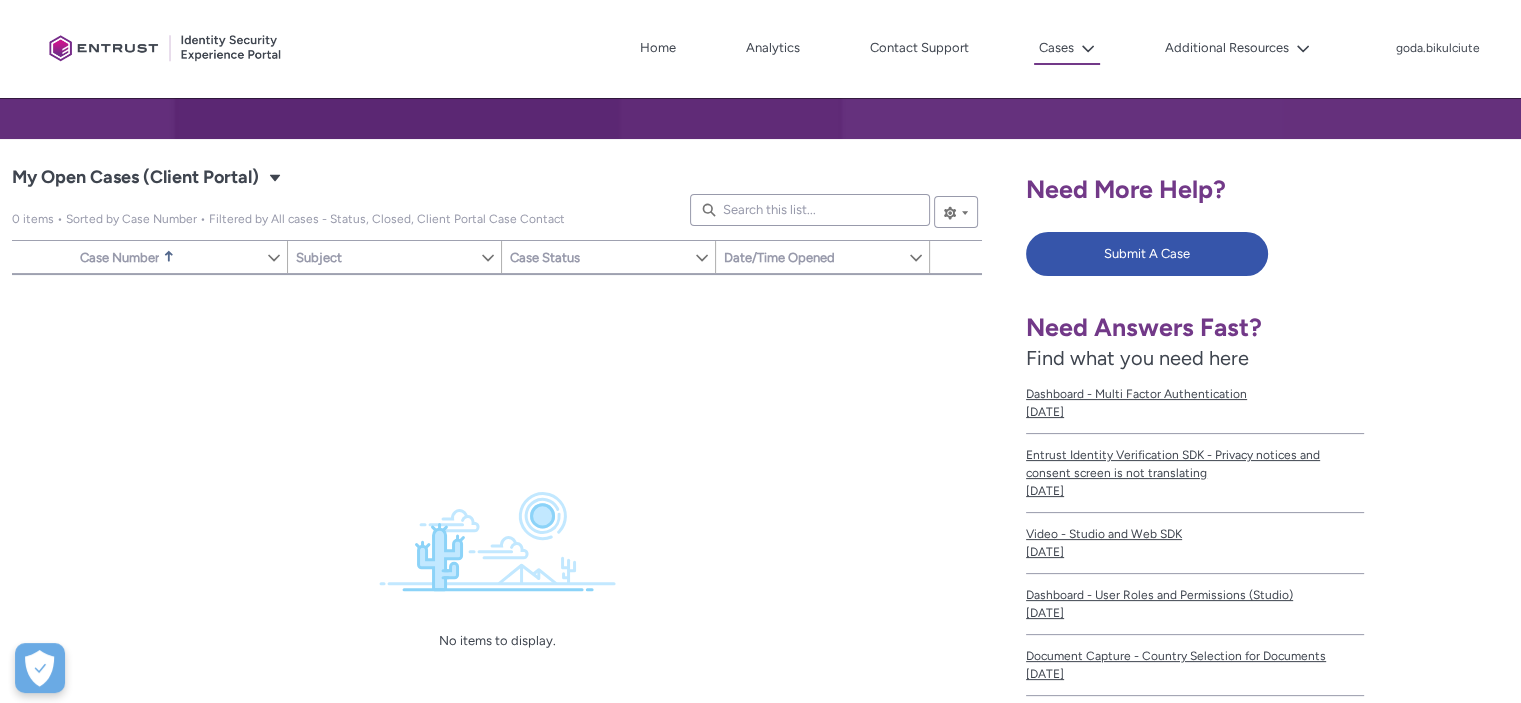 scroll, scrollTop: 302, scrollLeft: 0, axis: vertical 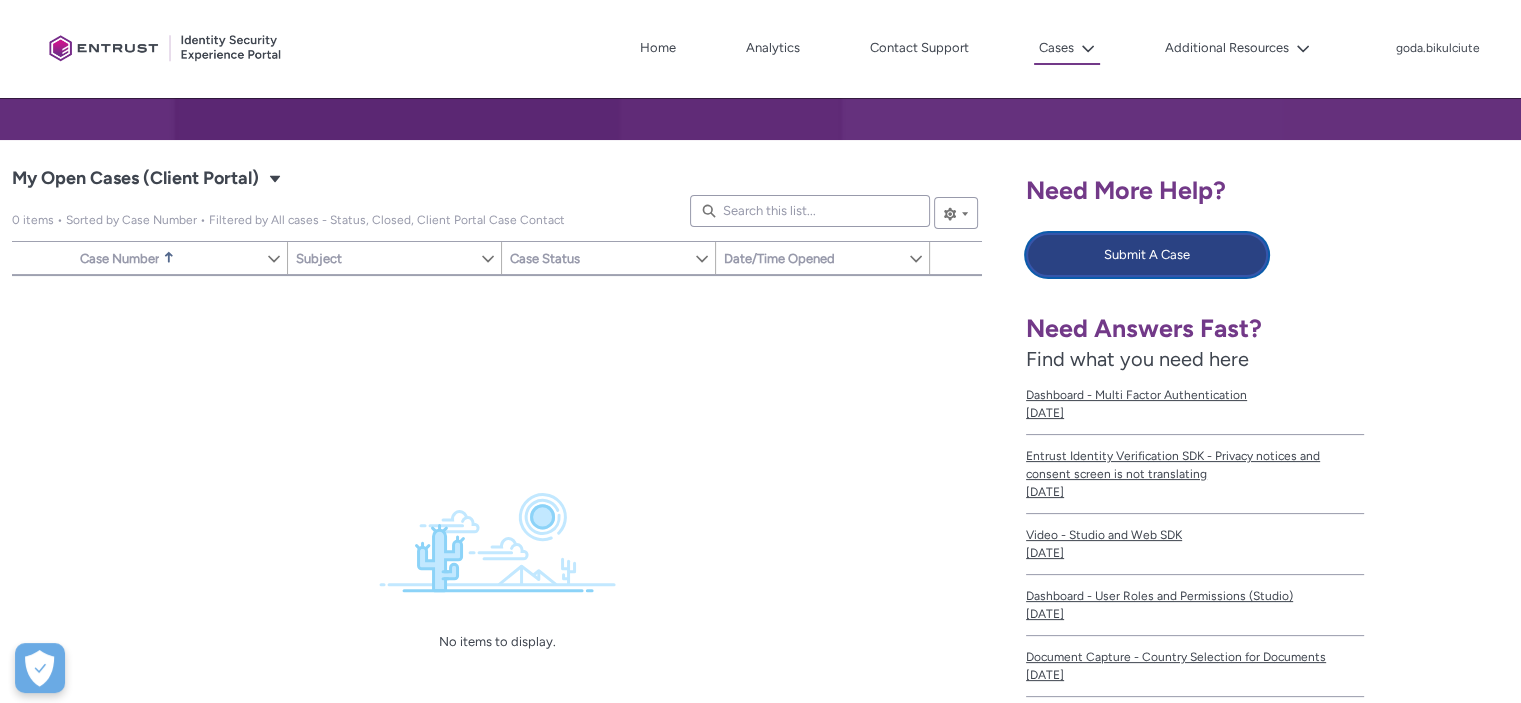click on "Submit A Case" at bounding box center (1147, 255) 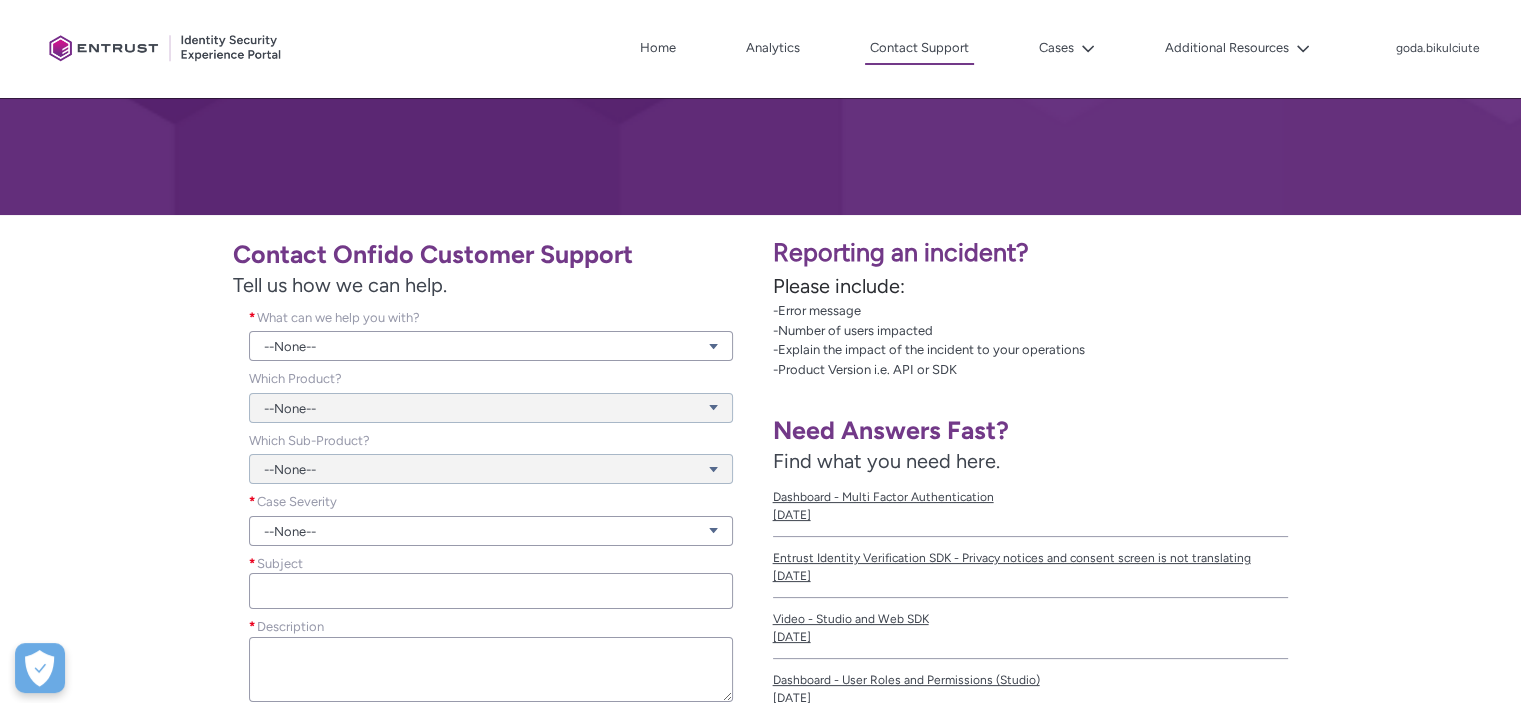 scroll, scrollTop: 230, scrollLeft: 0, axis: vertical 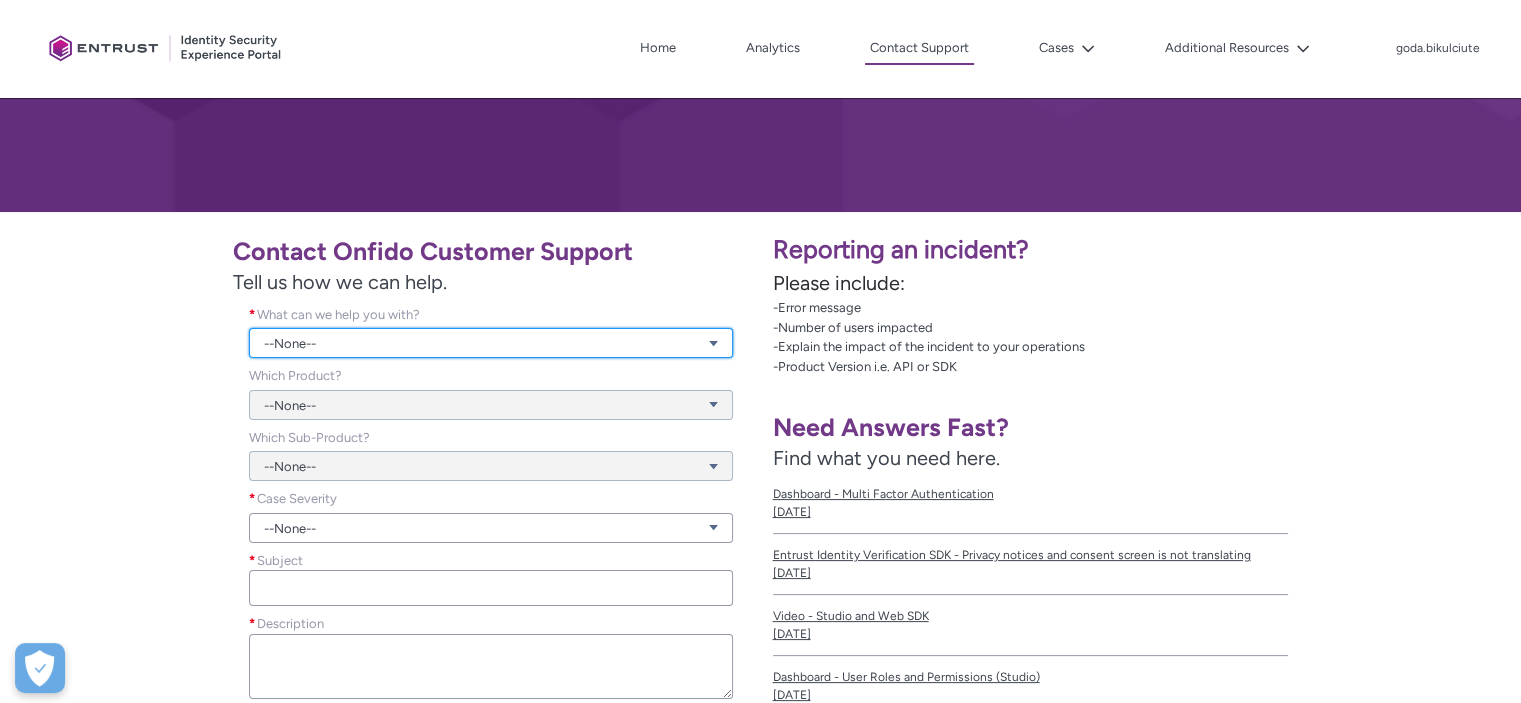 click on "--None--" at bounding box center (491, 343) 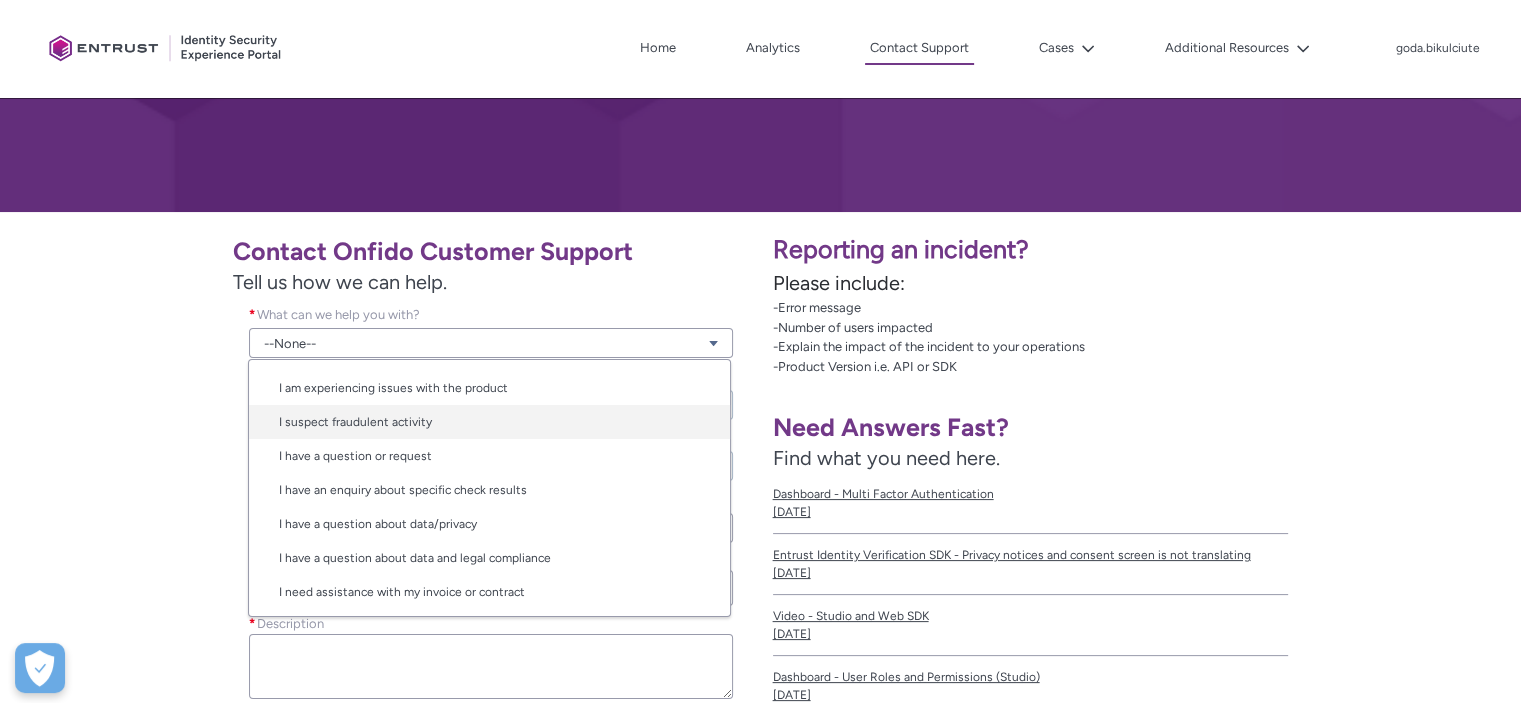 scroll, scrollTop: 32, scrollLeft: 0, axis: vertical 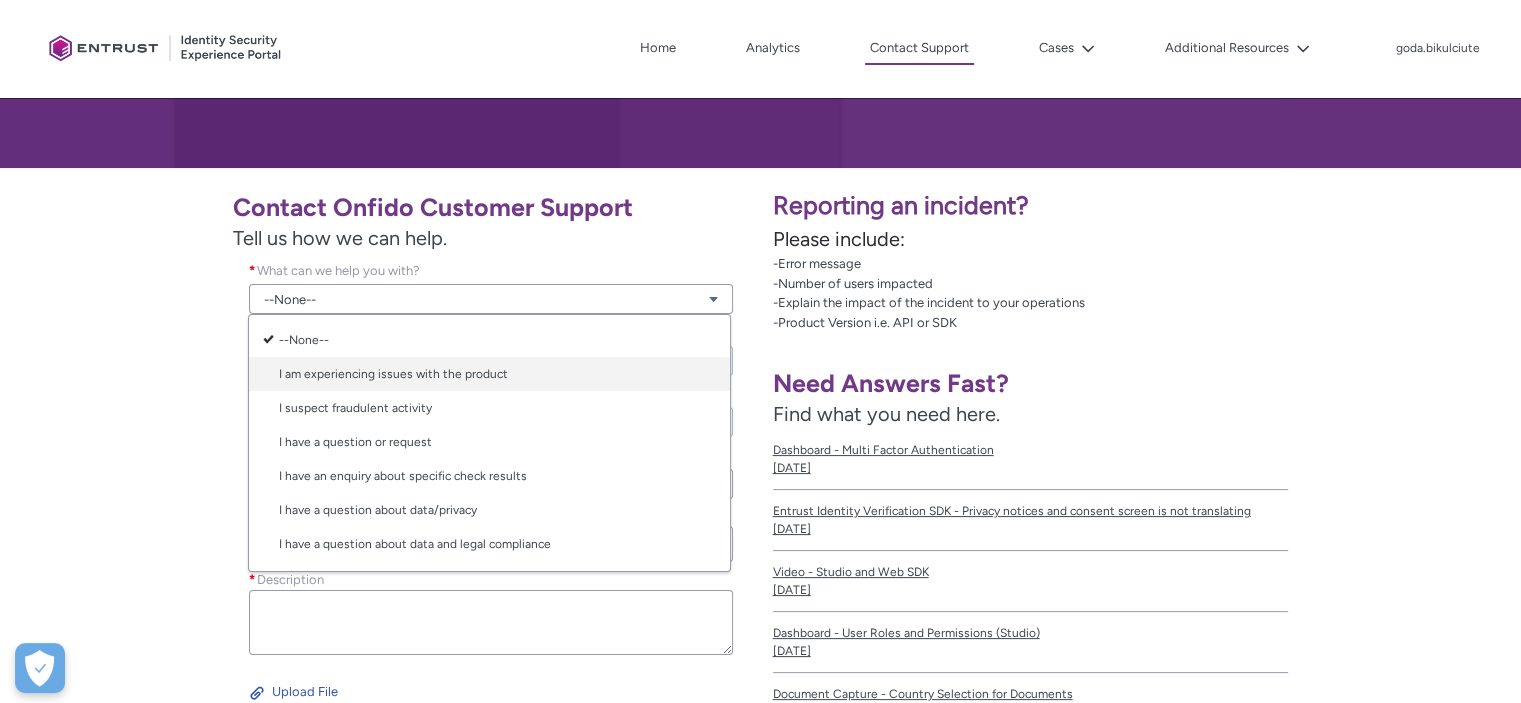 click on "I am experiencing issues with the product" at bounding box center [489, 374] 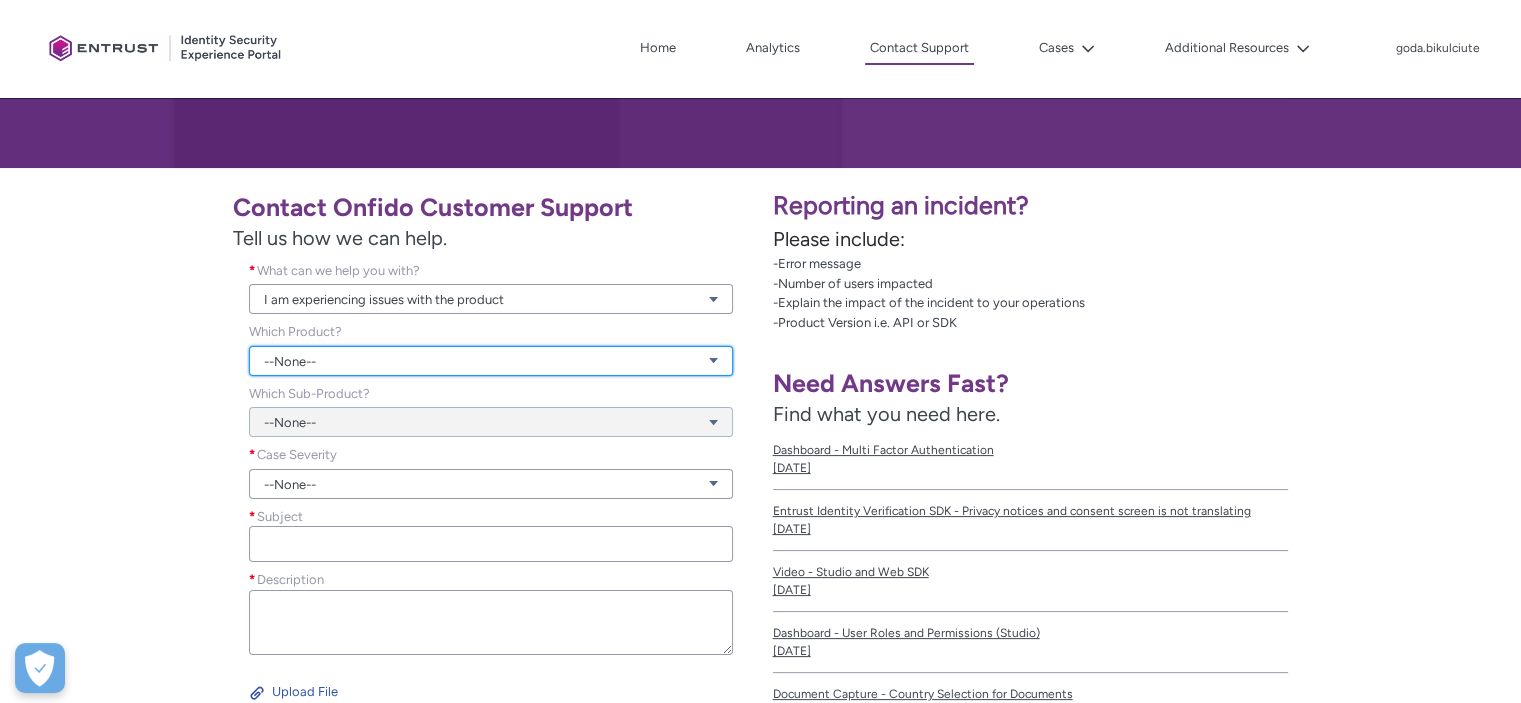 click on "--None--" at bounding box center [491, 361] 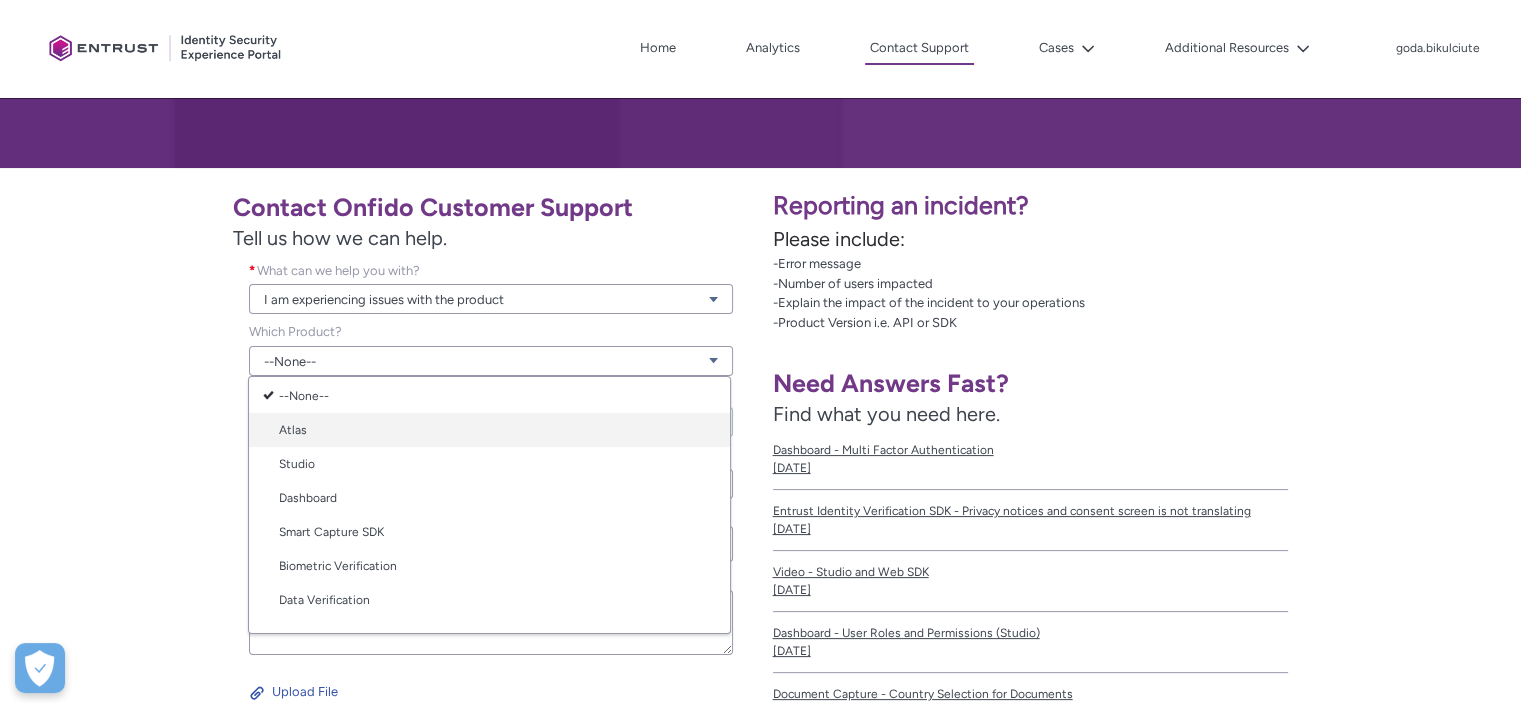 scroll, scrollTop: 7, scrollLeft: 0, axis: vertical 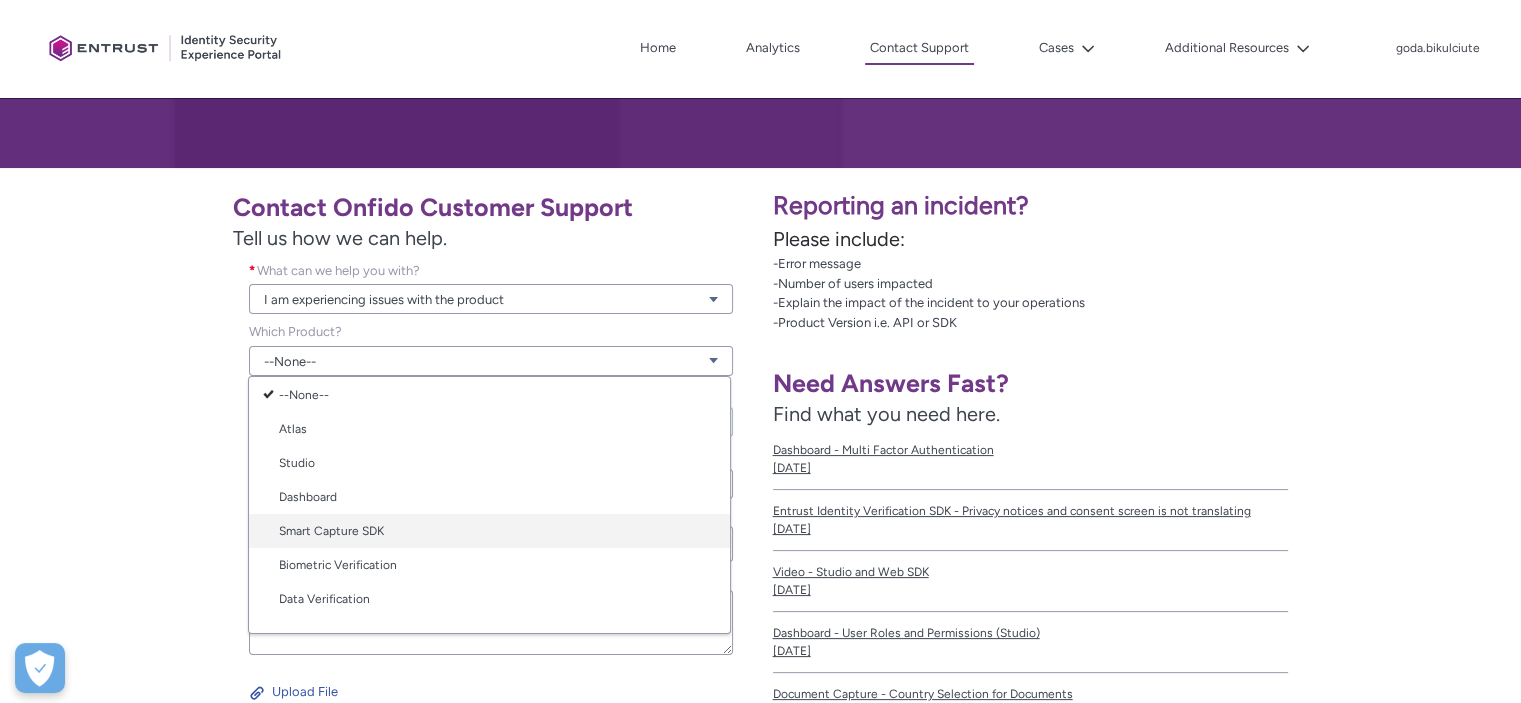 click on "Smart Capture SDK" at bounding box center [489, 531] 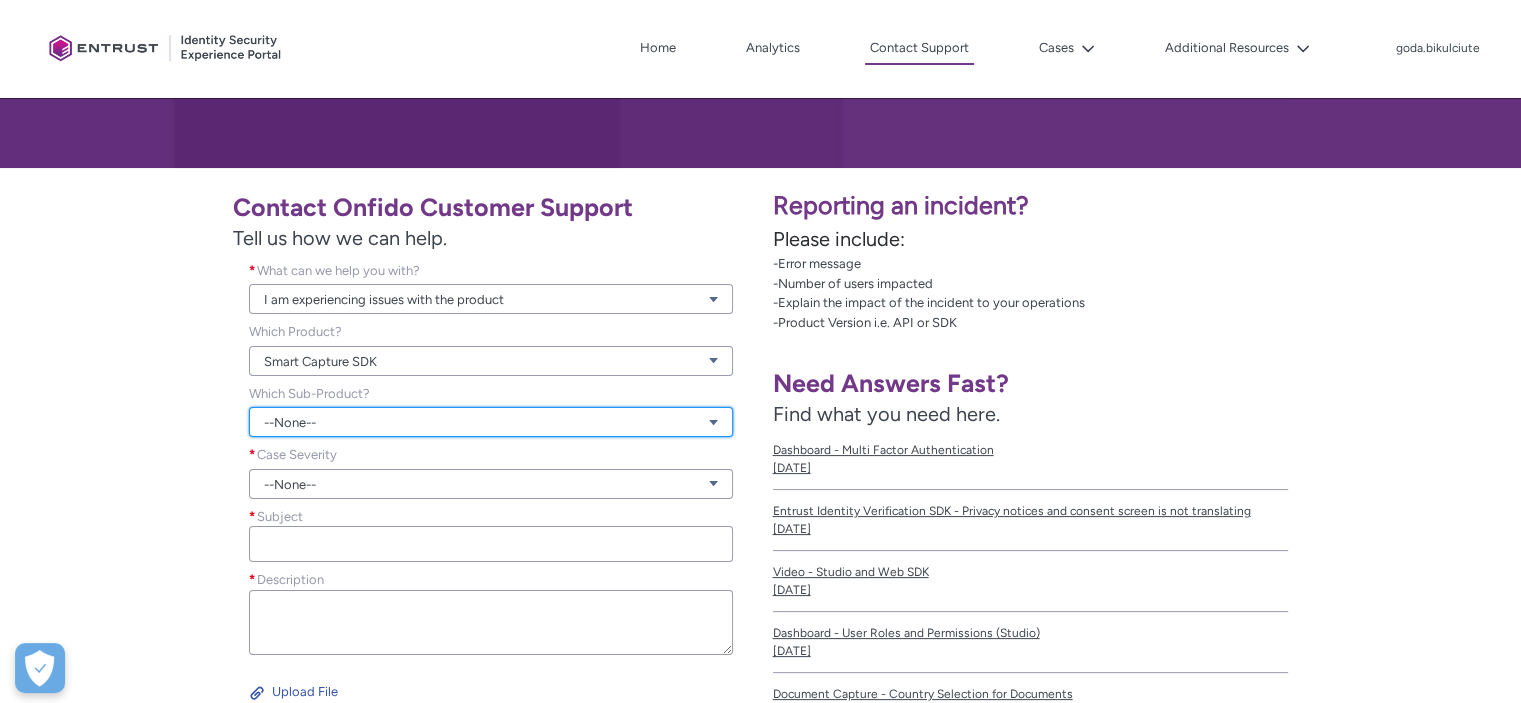 click on "--None--" at bounding box center [491, 422] 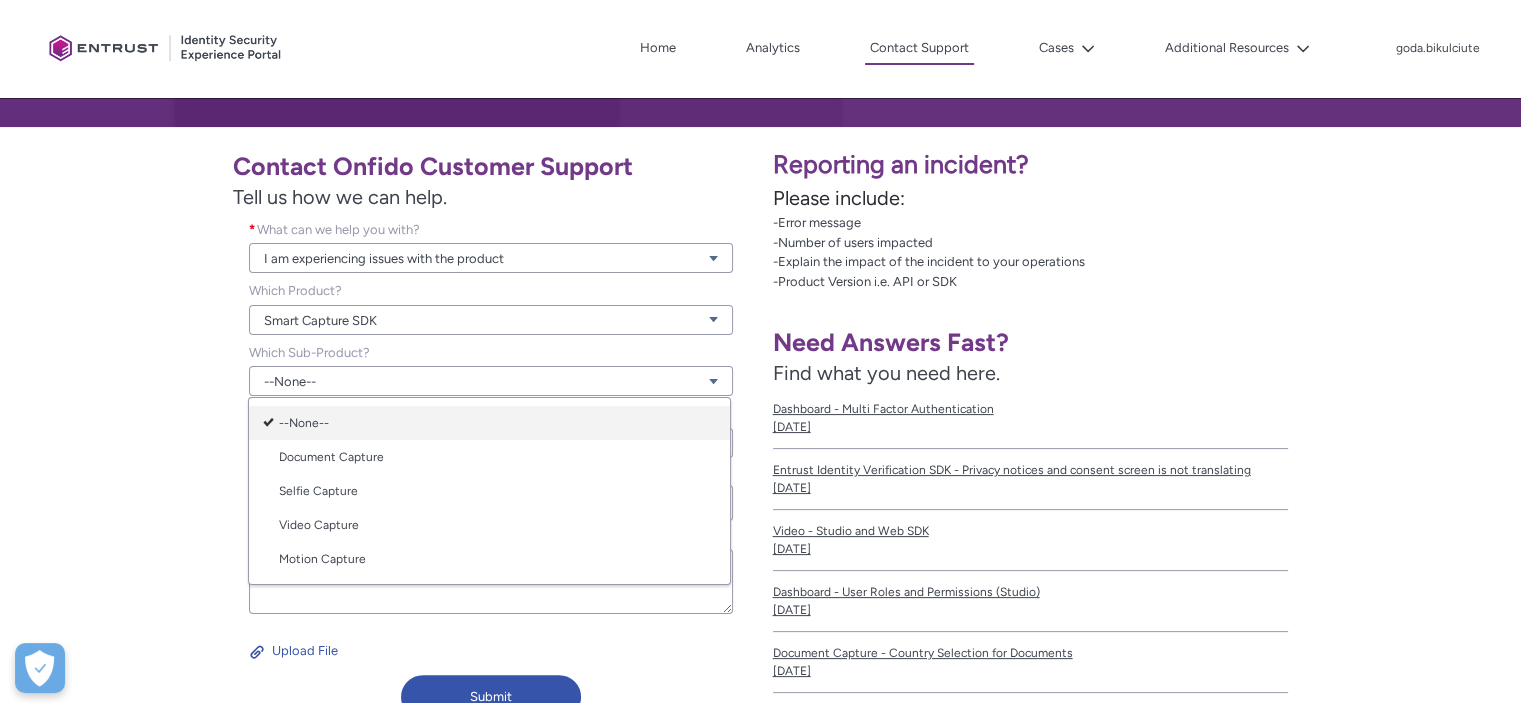 scroll, scrollTop: 320, scrollLeft: 0, axis: vertical 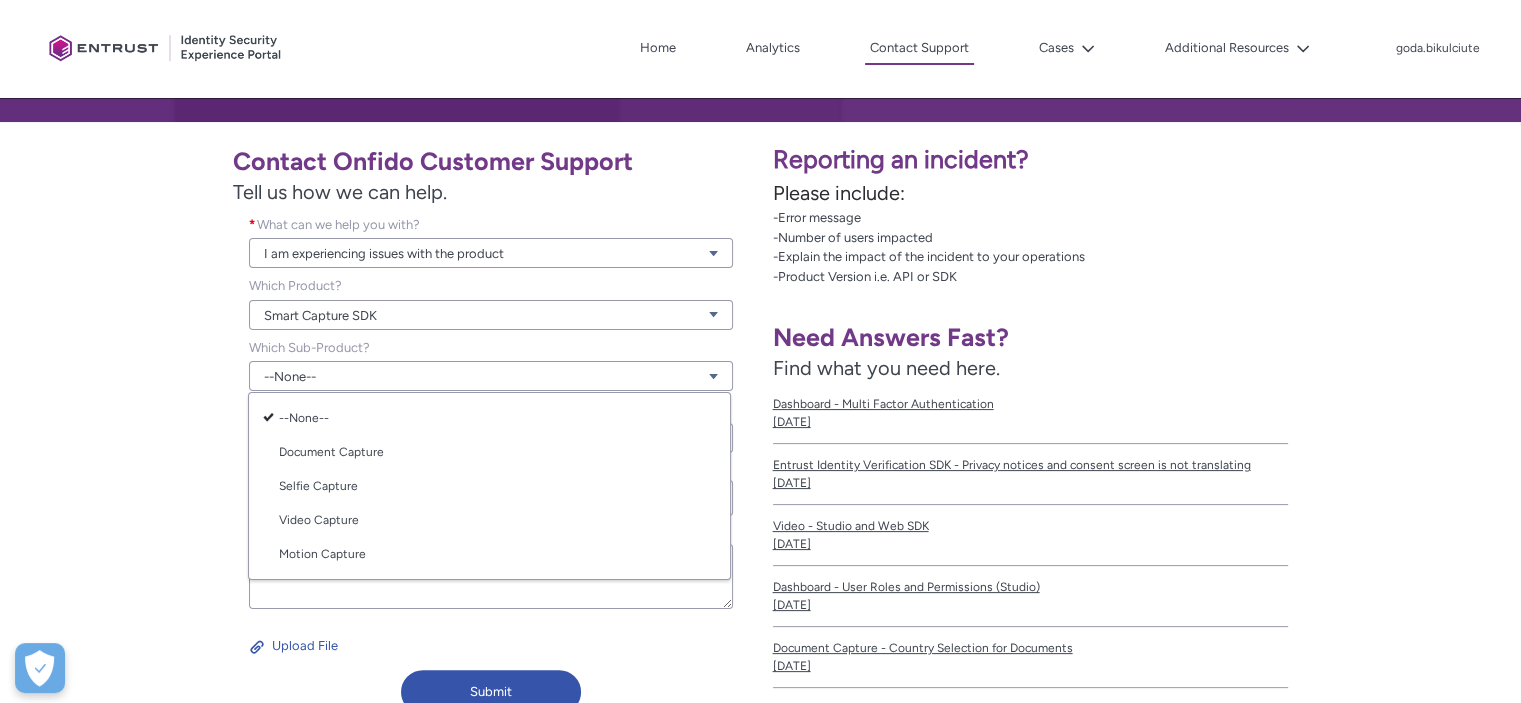 click on "Contact Onfido Customer Support Tell us how we can help. What can we help you with? * I am experiencing issues with the product View all dependencies Which Product? Smart Capture SDK View all dependencies Which Sub-Product? --None-- View all dependencies Case Severity * --None-- Subject * Description * Upload File Submit" at bounding box center (380, 428) 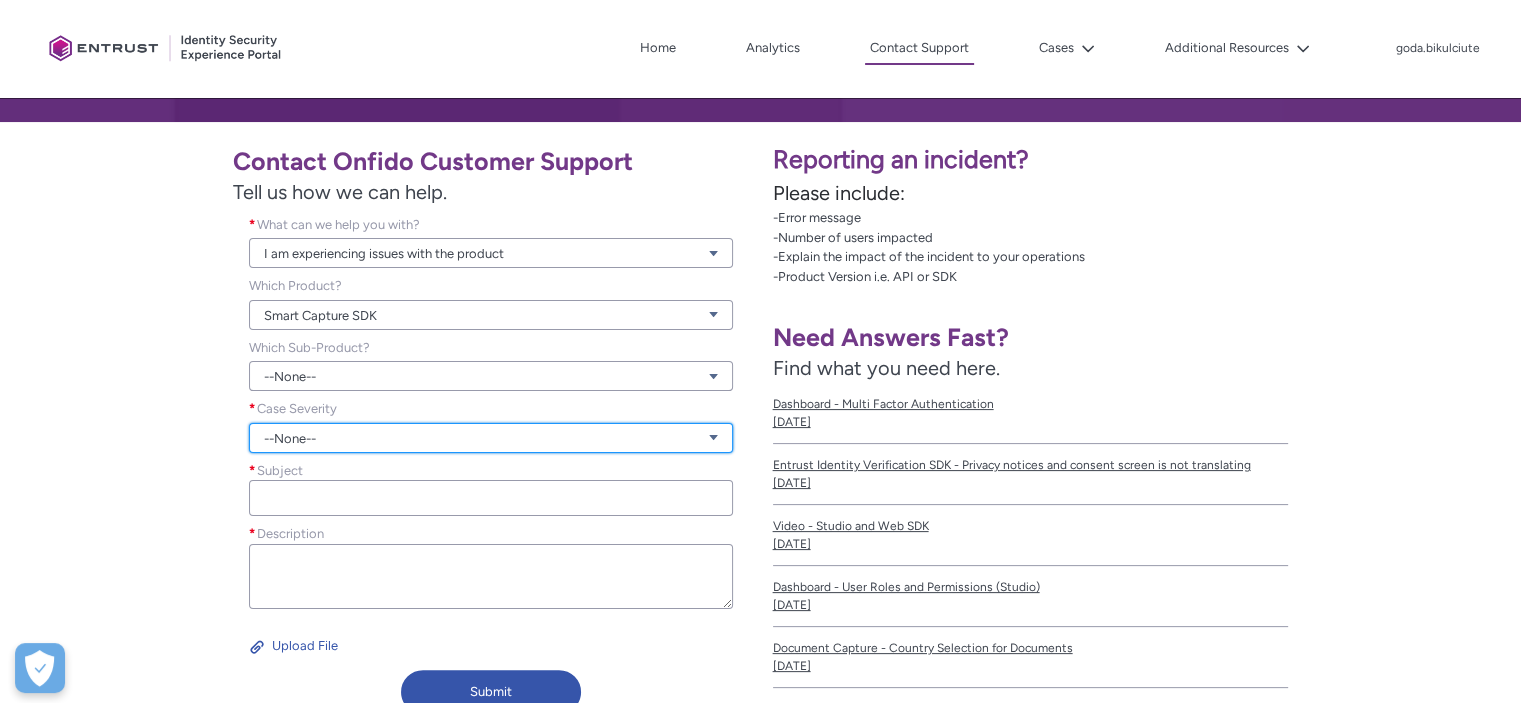 click on "--None--" at bounding box center [491, 438] 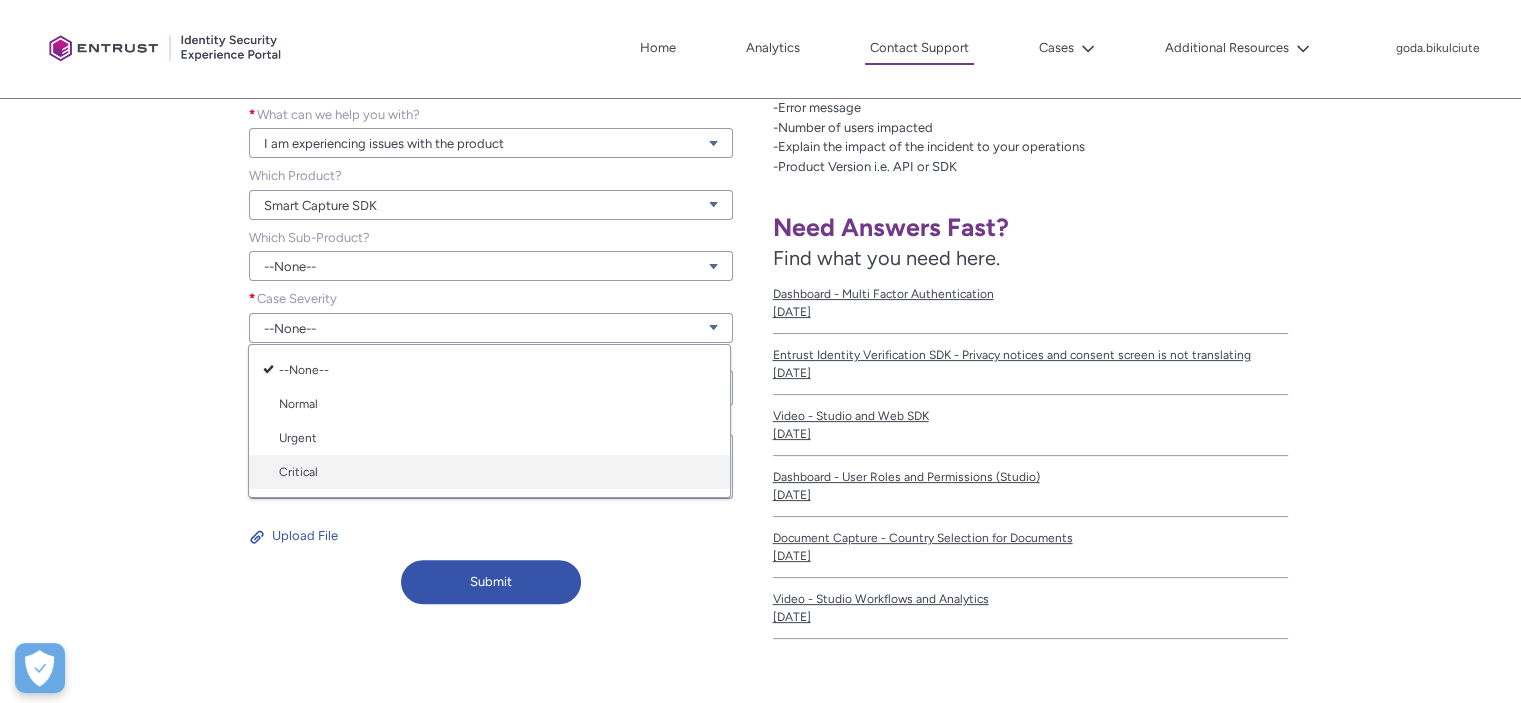scroll, scrollTop: 431, scrollLeft: 0, axis: vertical 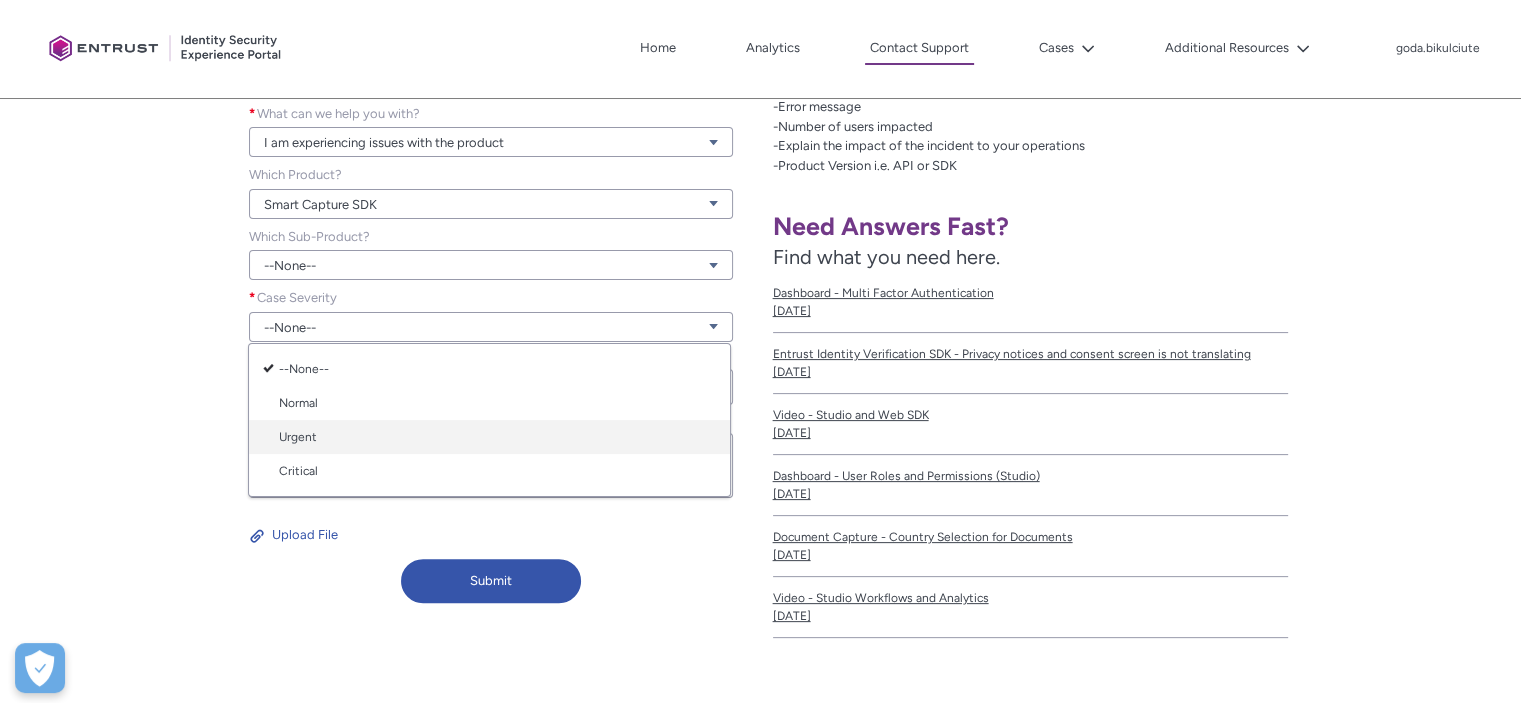 click on "Urgent" at bounding box center [489, 437] 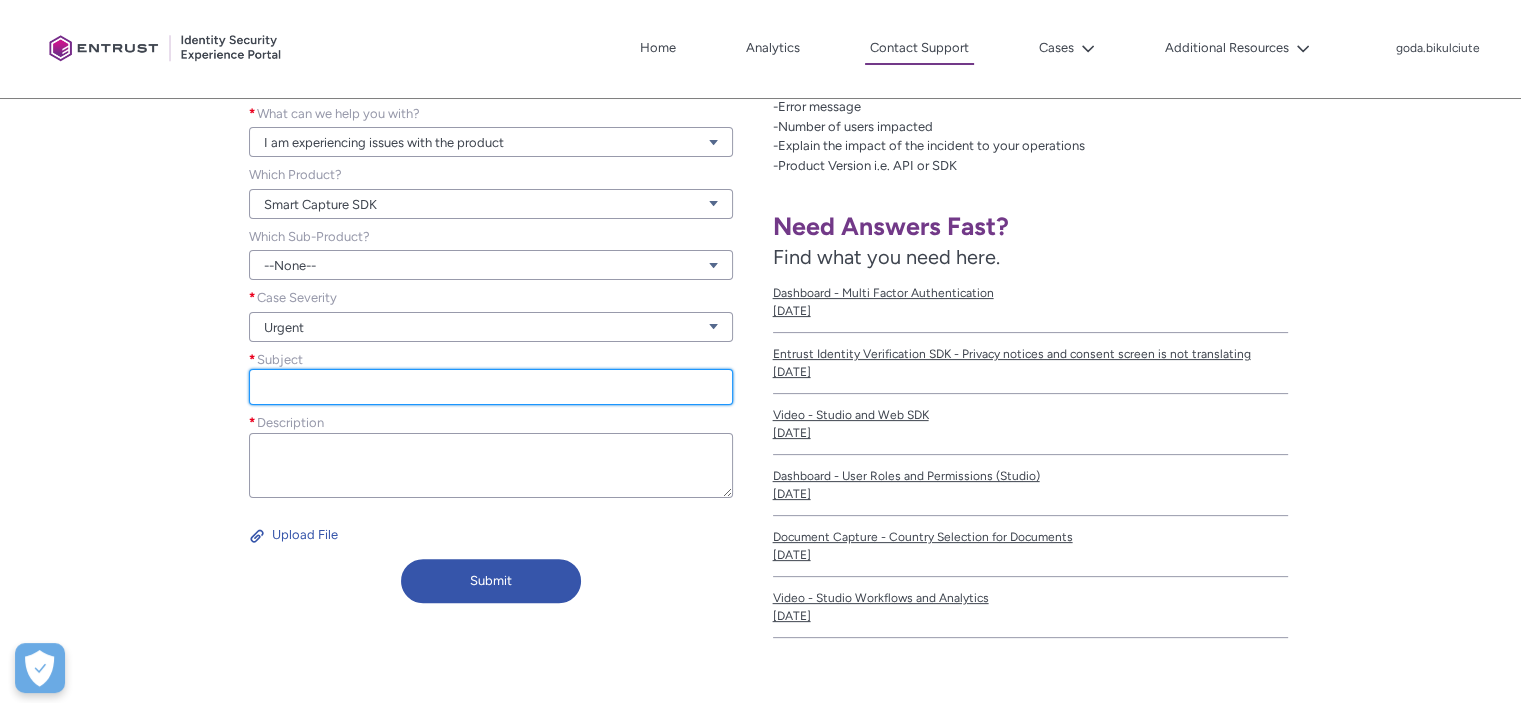 click on "Subject *" at bounding box center (491, 387) 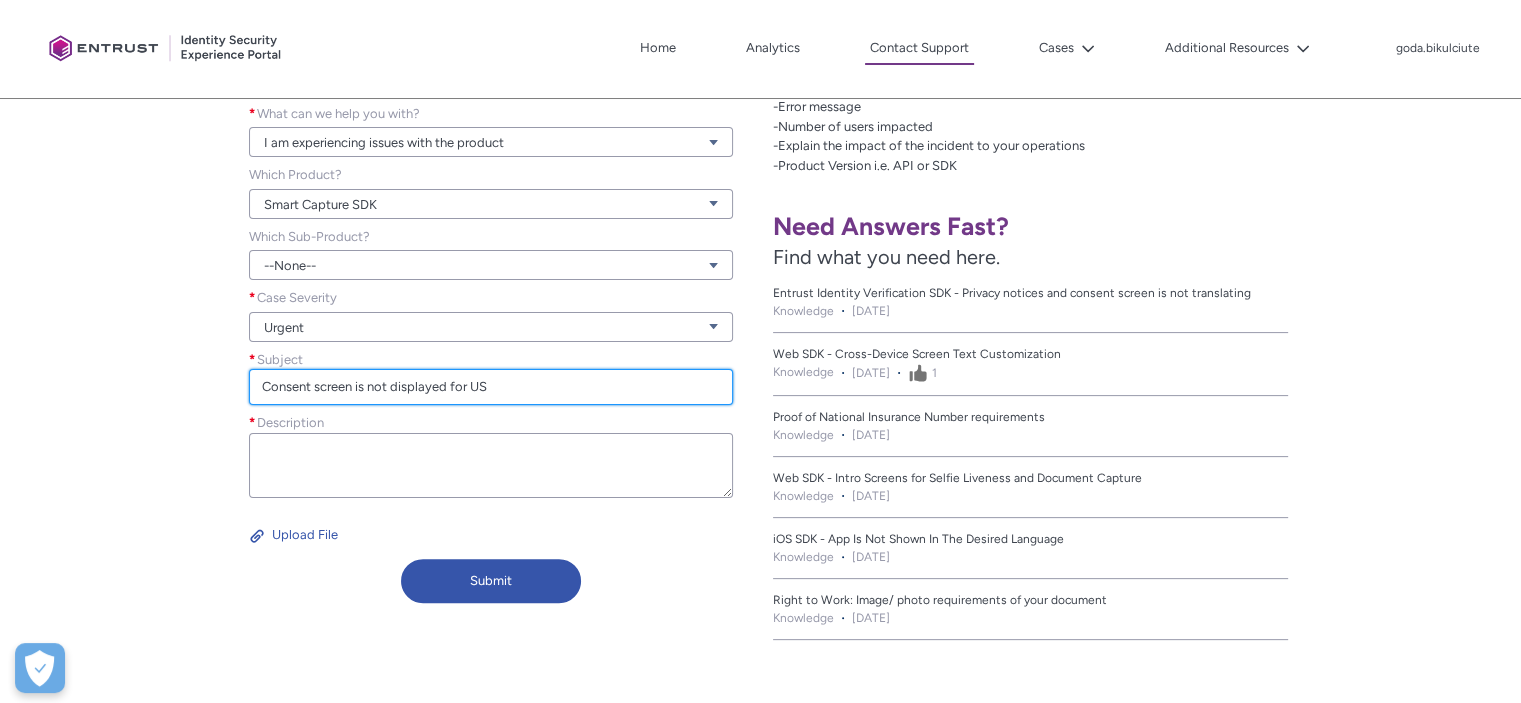 type on "Consent screen is not displayed for US" 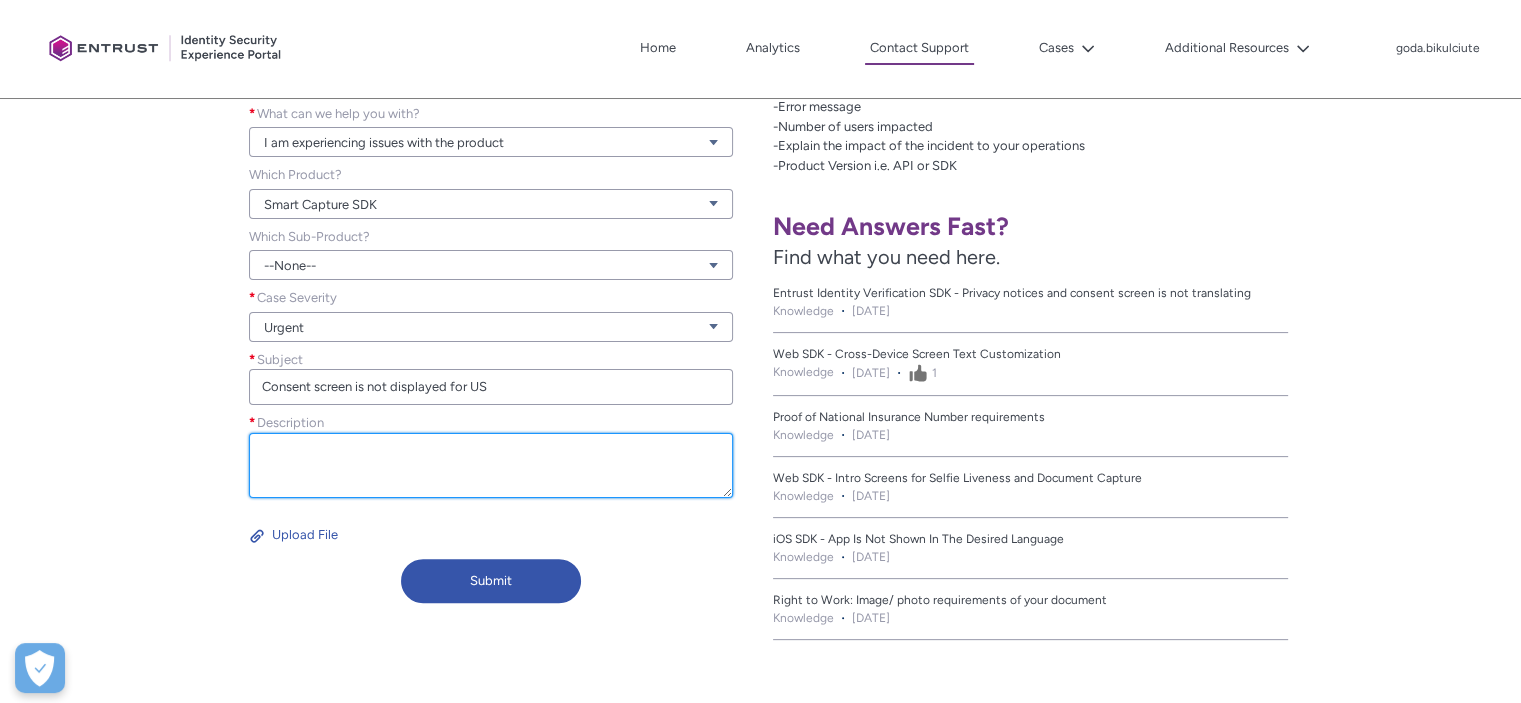 click on "Description *" at bounding box center [491, 465] 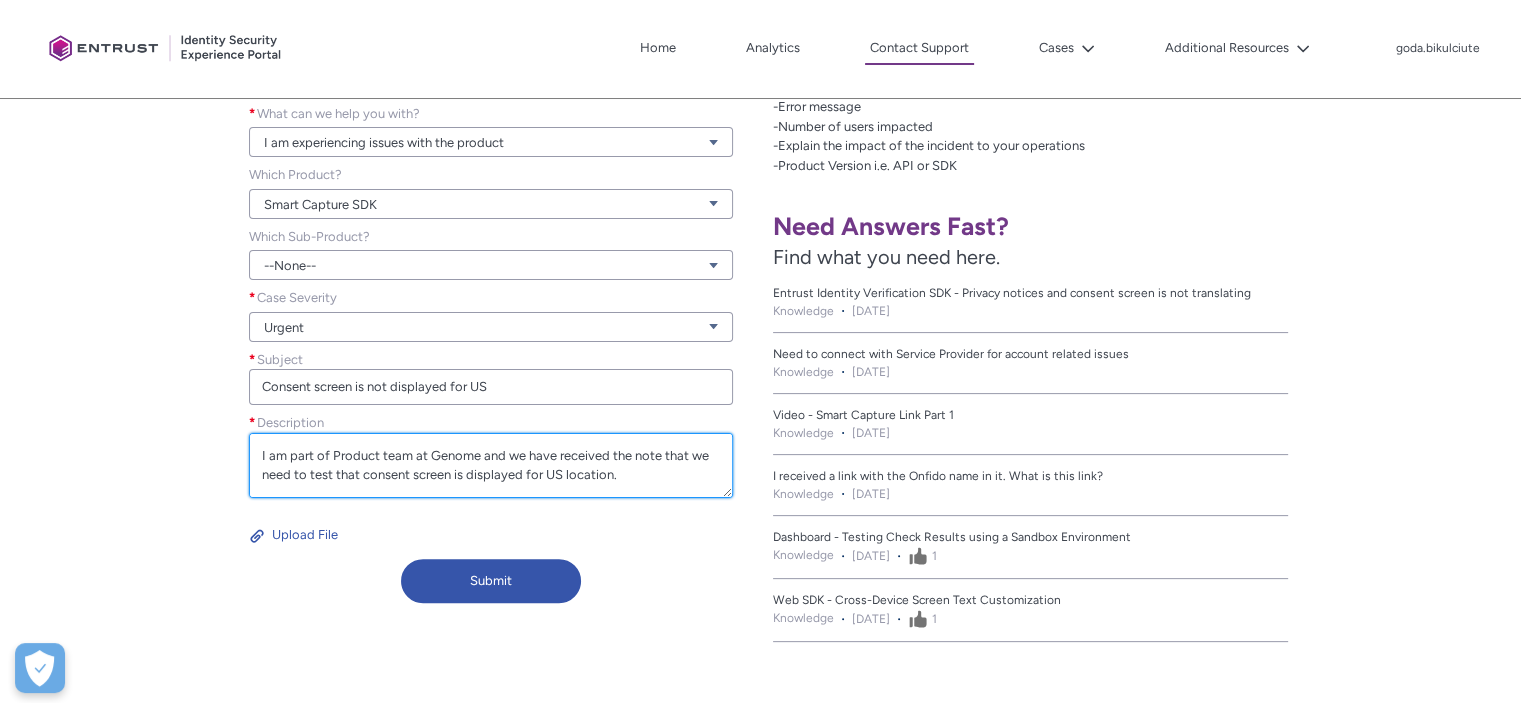 scroll, scrollTop: 63, scrollLeft: 0, axis: vertical 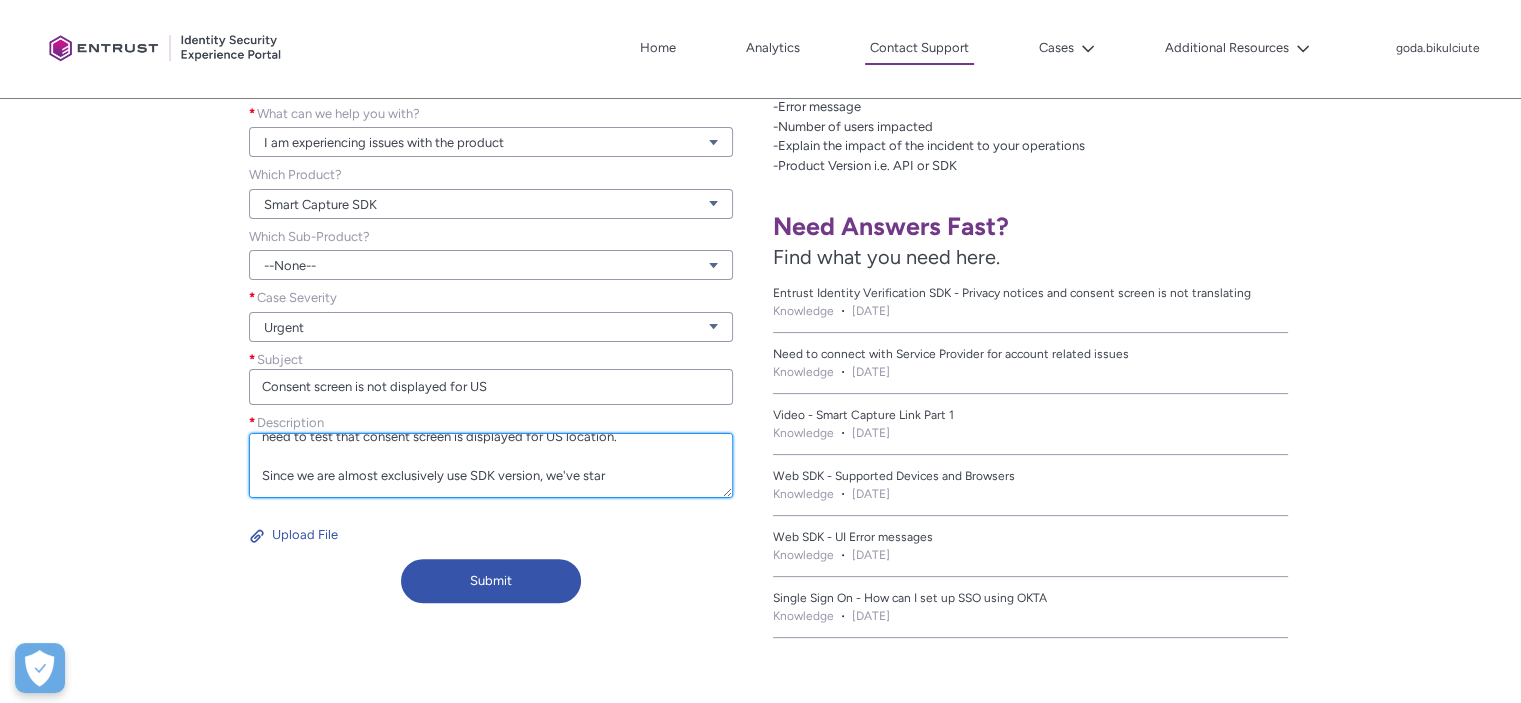 click on "Hello,
I am part of Product team at Genome and we have received the note that we need to test that consent screen is displayed for US location.
Since we are almost exclusively use SDK version, we've star" at bounding box center [491, 465] 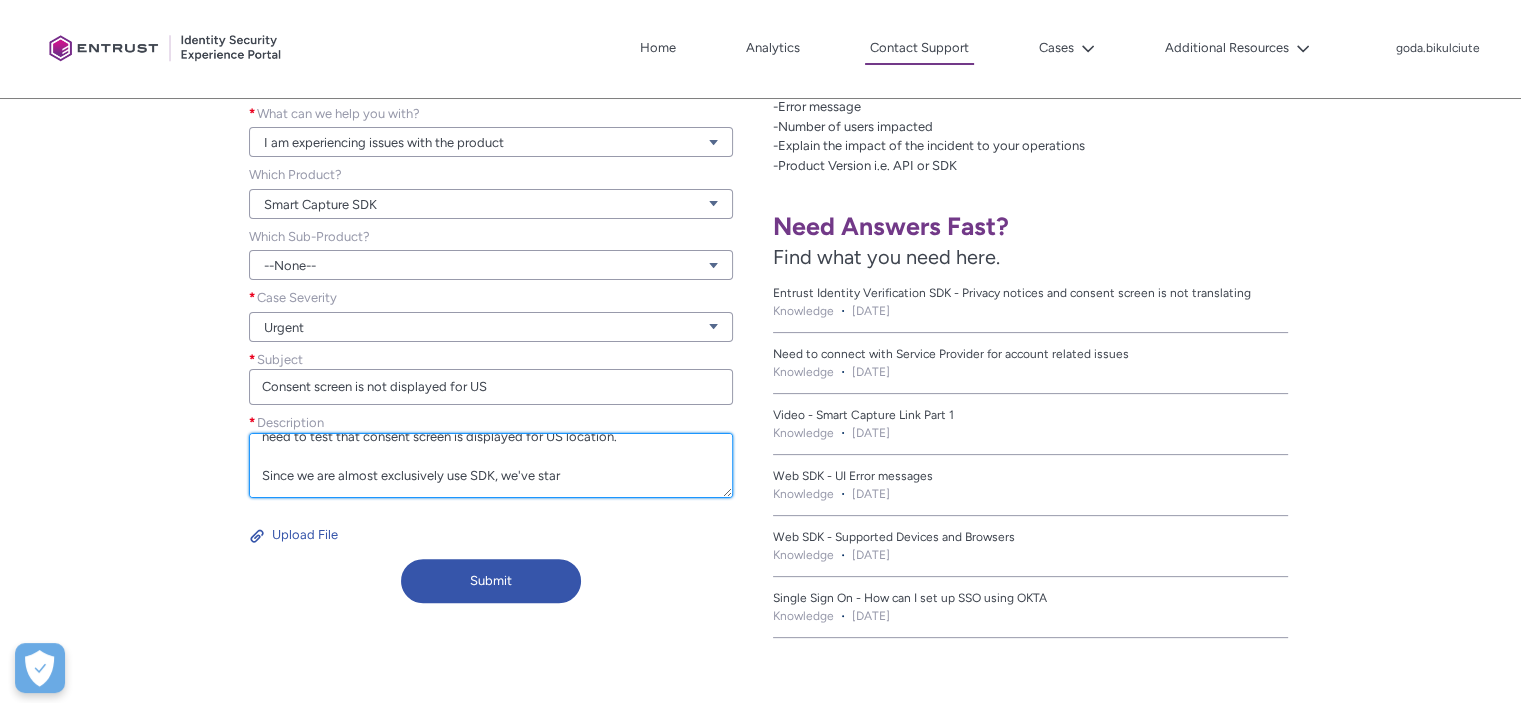 click on "Hello,
I am part of Product team at Genome and we have received the note that we need to test that consent screen is displayed for US location.
Since we are almost exclusively use SDK, we've star" at bounding box center (491, 465) 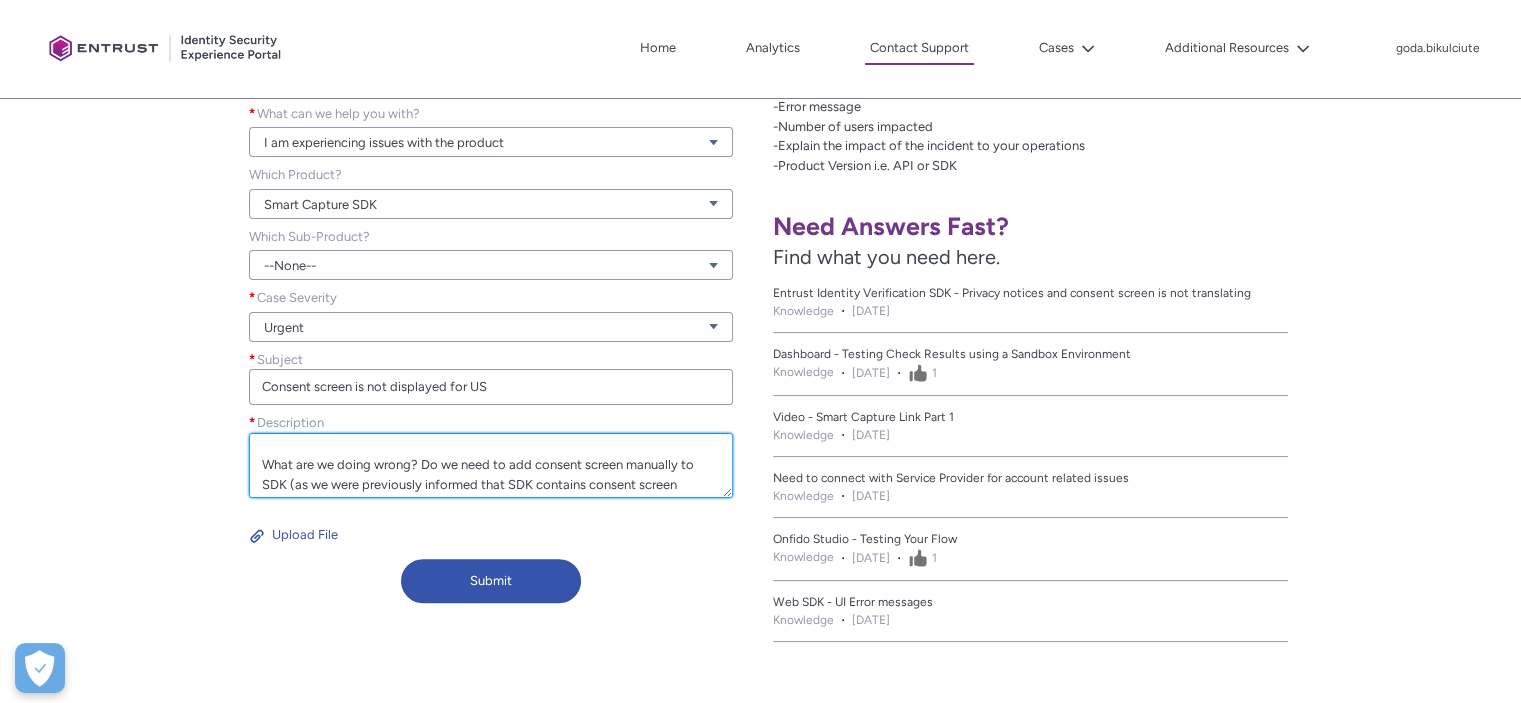 scroll, scrollTop: 164, scrollLeft: 0, axis: vertical 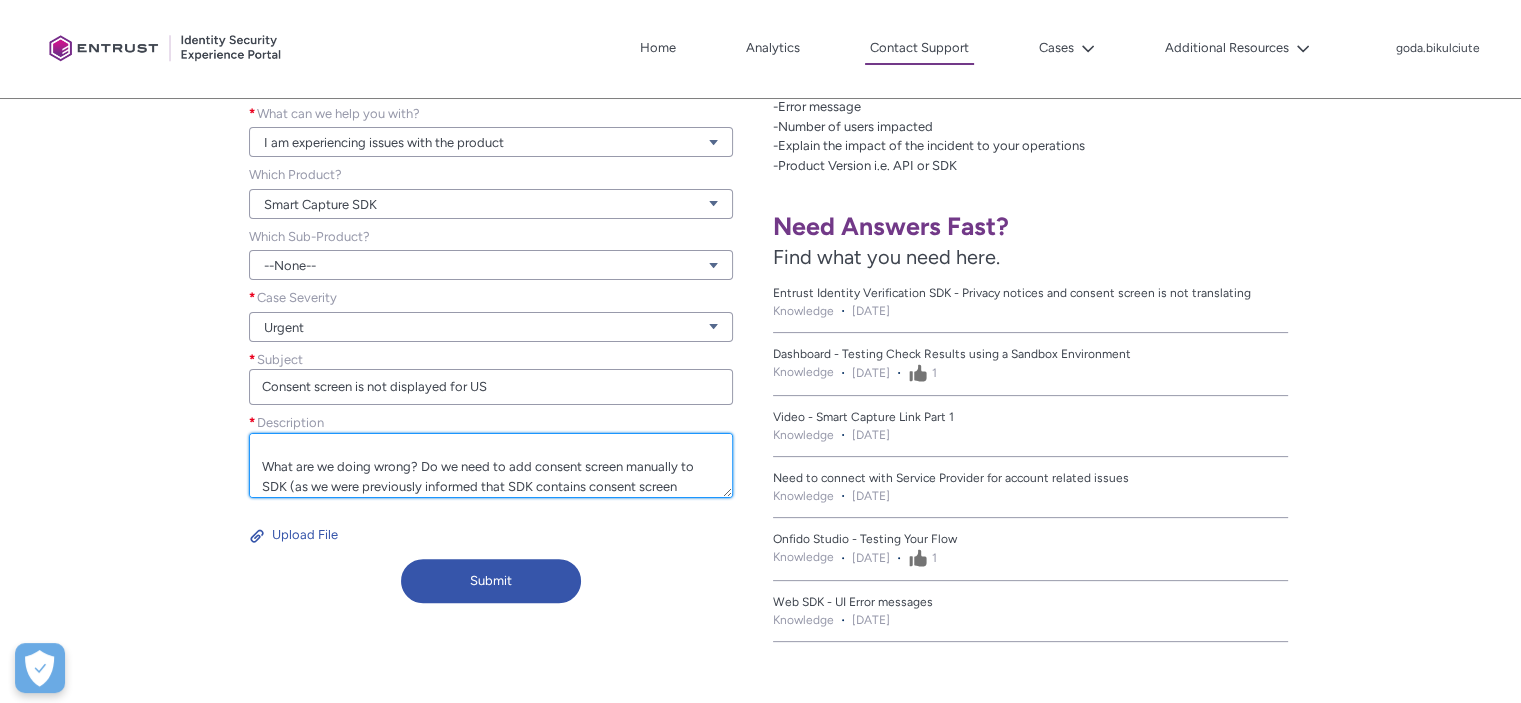 click on "Hello,
I am part of Product team at Genome and we have received the note that we need to test that consent screen is displayed for US location.
Since we are almost exclusively use SDK, we've started testing according to provided guidelines (IP Country = USA), but still don't see consent screen.
What are we doing wrong? Do we need to add consent screen manually to SDK (as we were previously informed that SDK contains consent screen automatically and we don't need to make any active changes, just to test it)?
Goda" at bounding box center [491, 465] 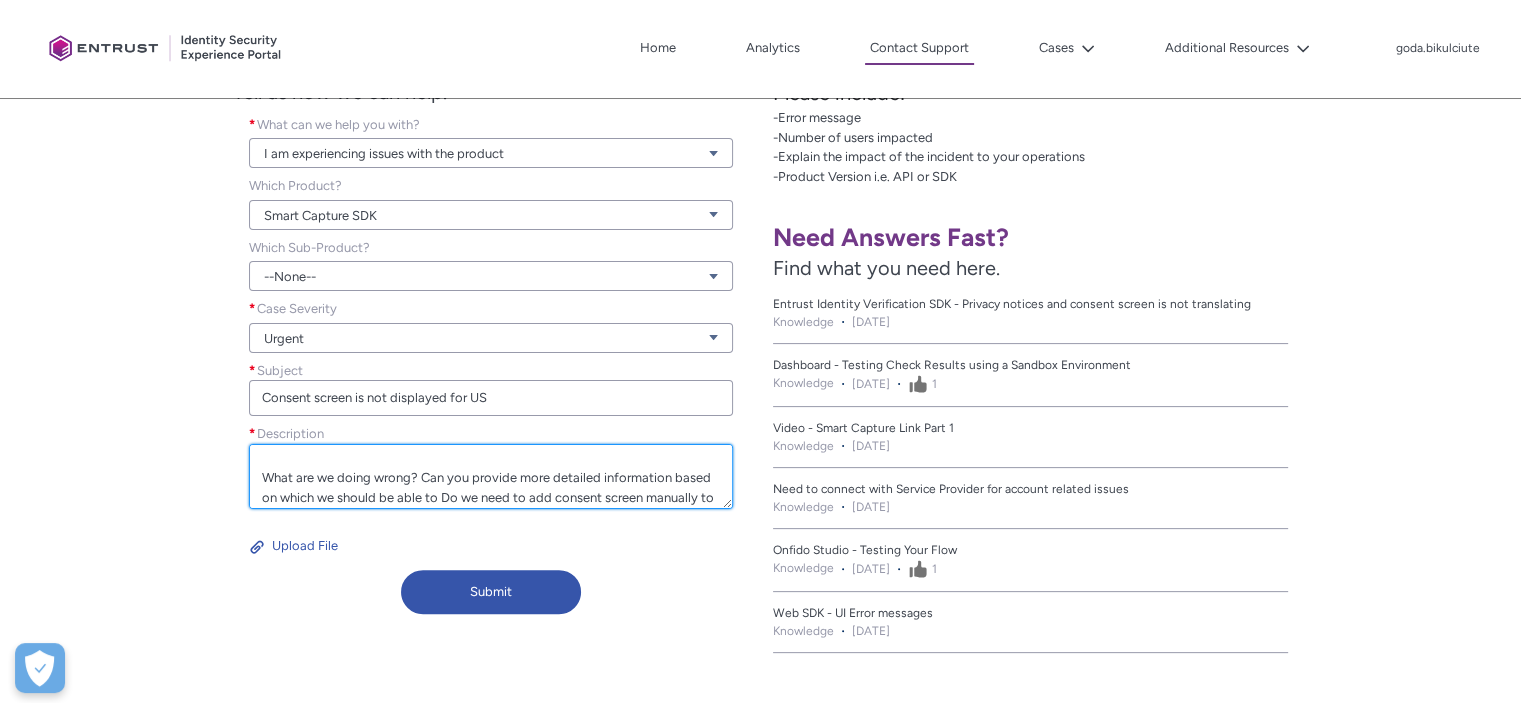 scroll, scrollTop: 419, scrollLeft: 0, axis: vertical 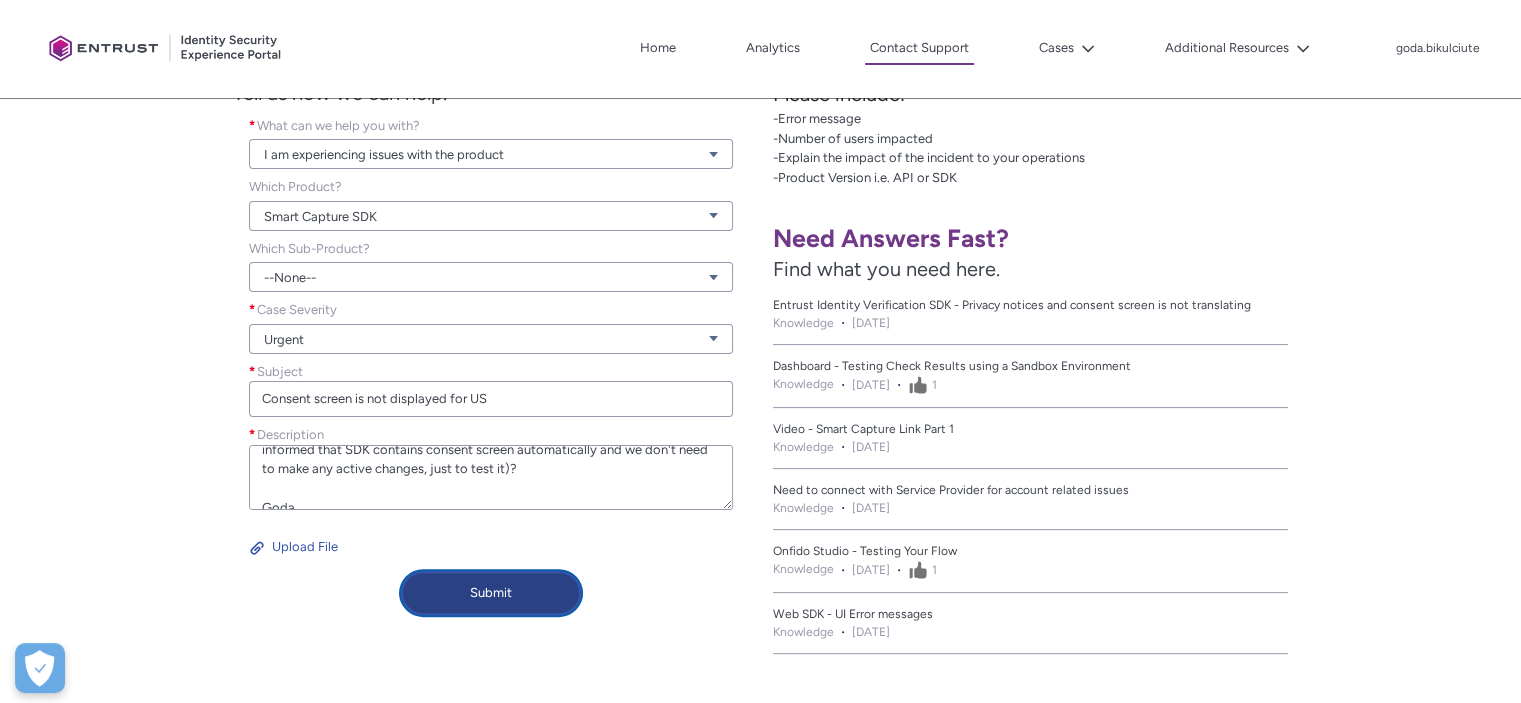 type on "Hello,
I am part of Product team at Genome and we have received the note that we need to test that consent screen is displayed for US location.
Since we are almost exclusively use SDK, we've started testing according to provided guidelines (IP Country = USA), but still don't see consent screen.
What are we doing wrong? Can you provide more detailed information based on which we should be able to trigger it?
Or do we need to add consent screen manually to SDK (as we were previously informed that SDK contains consent screen automatically and we don't need to make any active changes, just to test it)?
Goda" 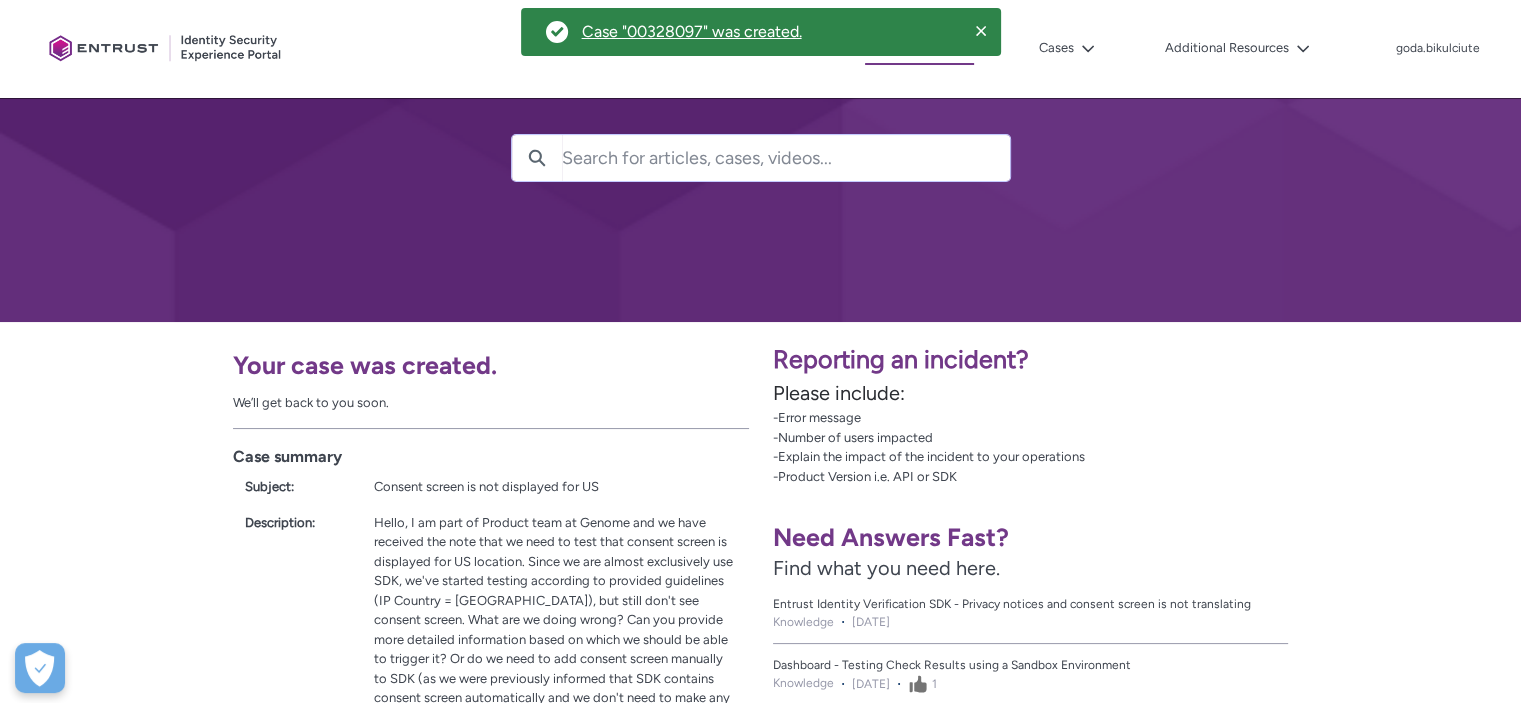 scroll, scrollTop: 0, scrollLeft: 0, axis: both 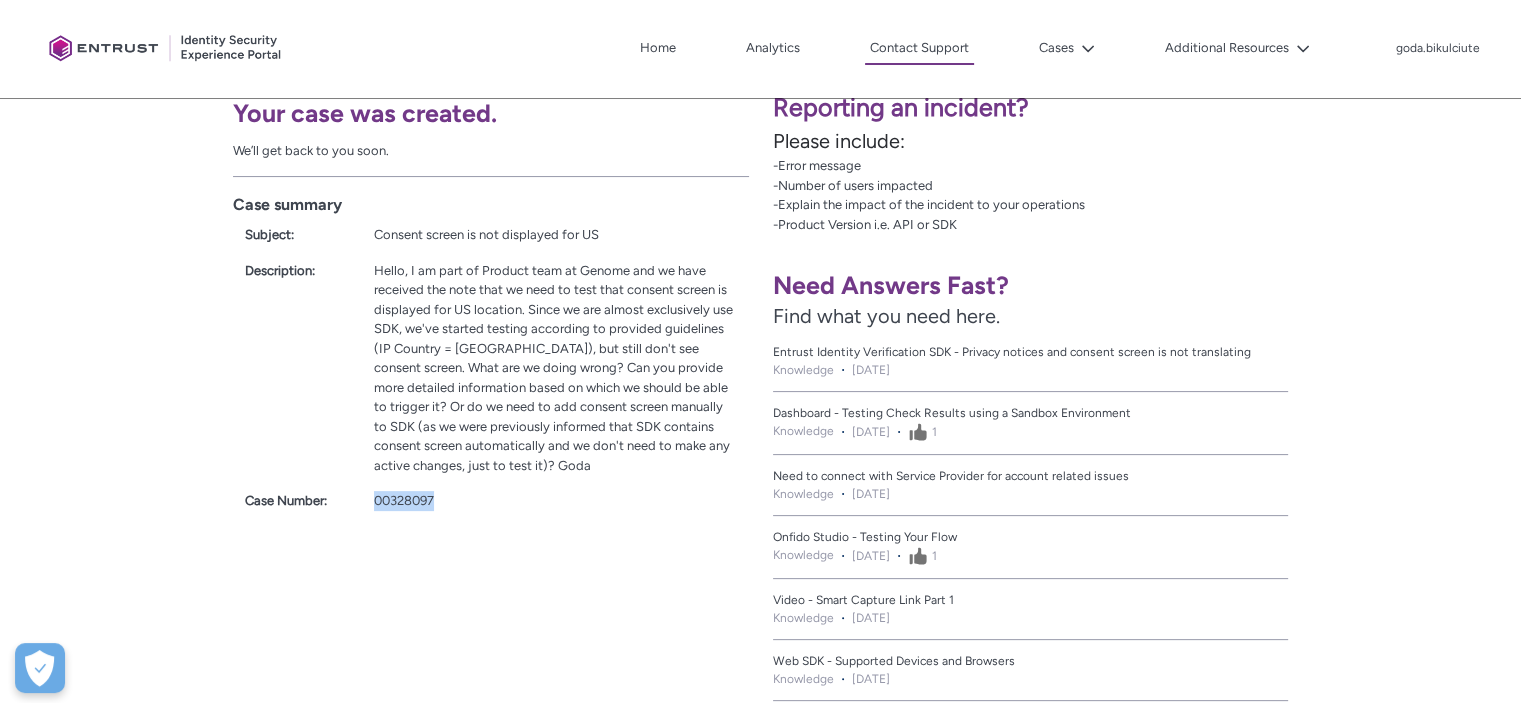 drag, startPoint x: 453, startPoint y: 491, endPoint x: 372, endPoint y: 498, distance: 81.3019 